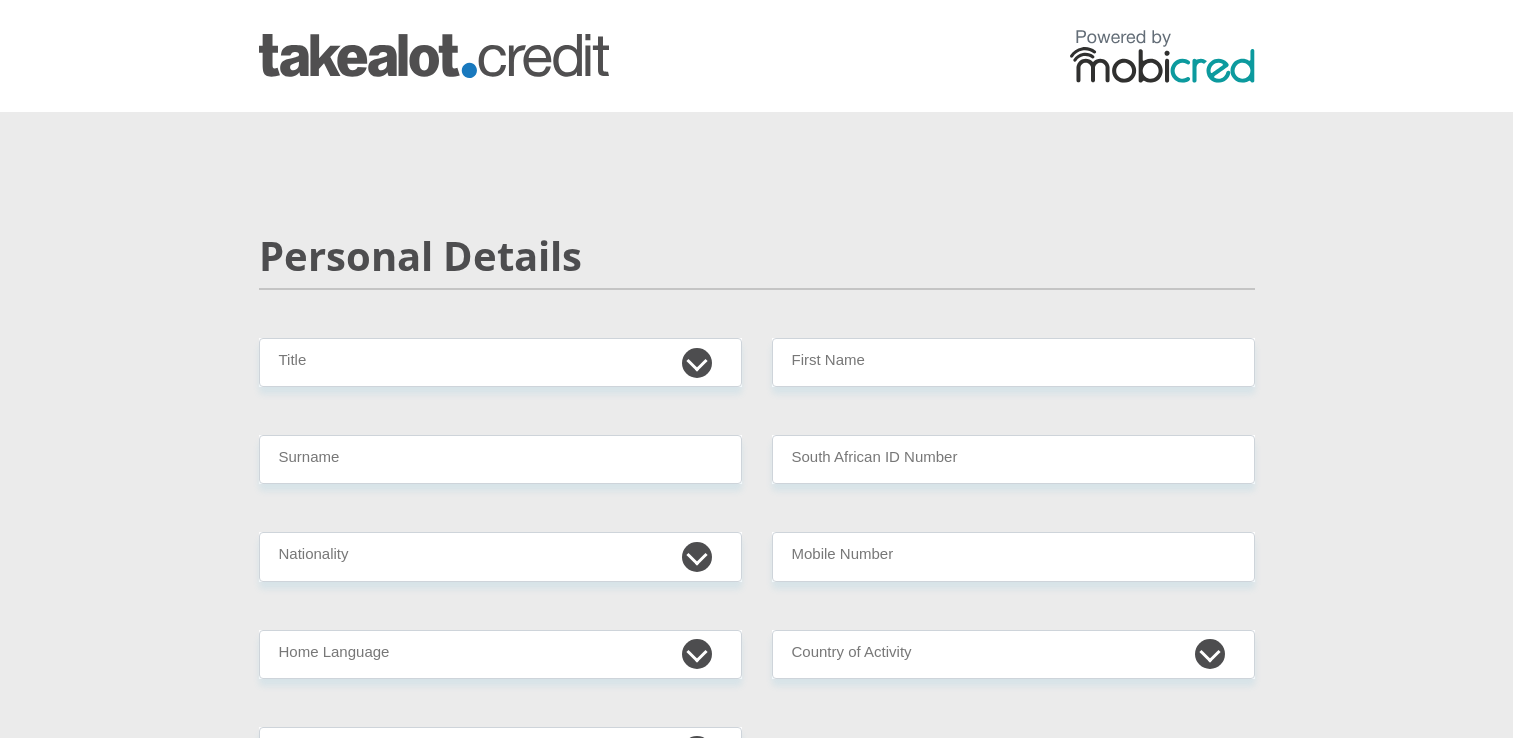 scroll, scrollTop: 0, scrollLeft: 0, axis: both 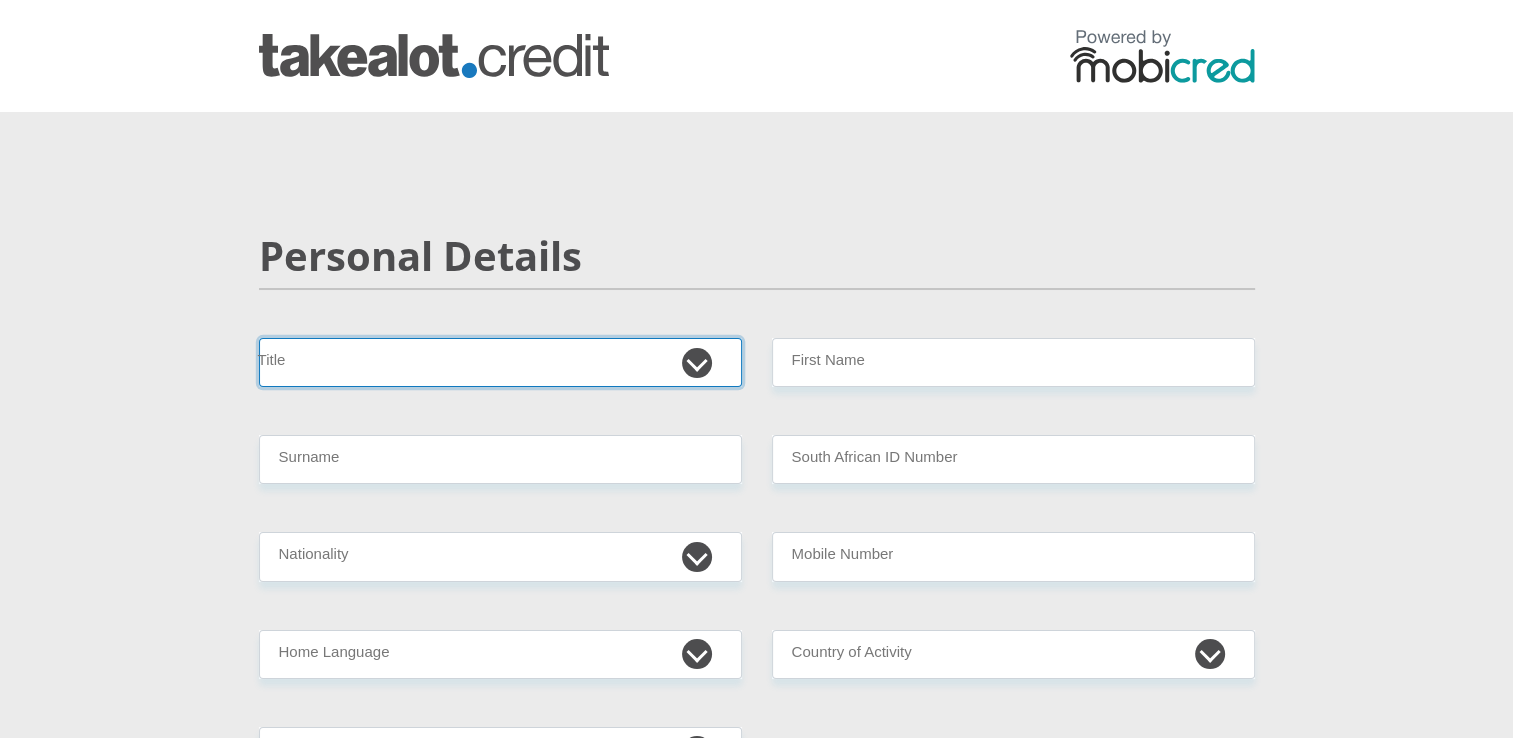click on "Mr
Ms
Mrs
Dr
Other" at bounding box center [500, 362] 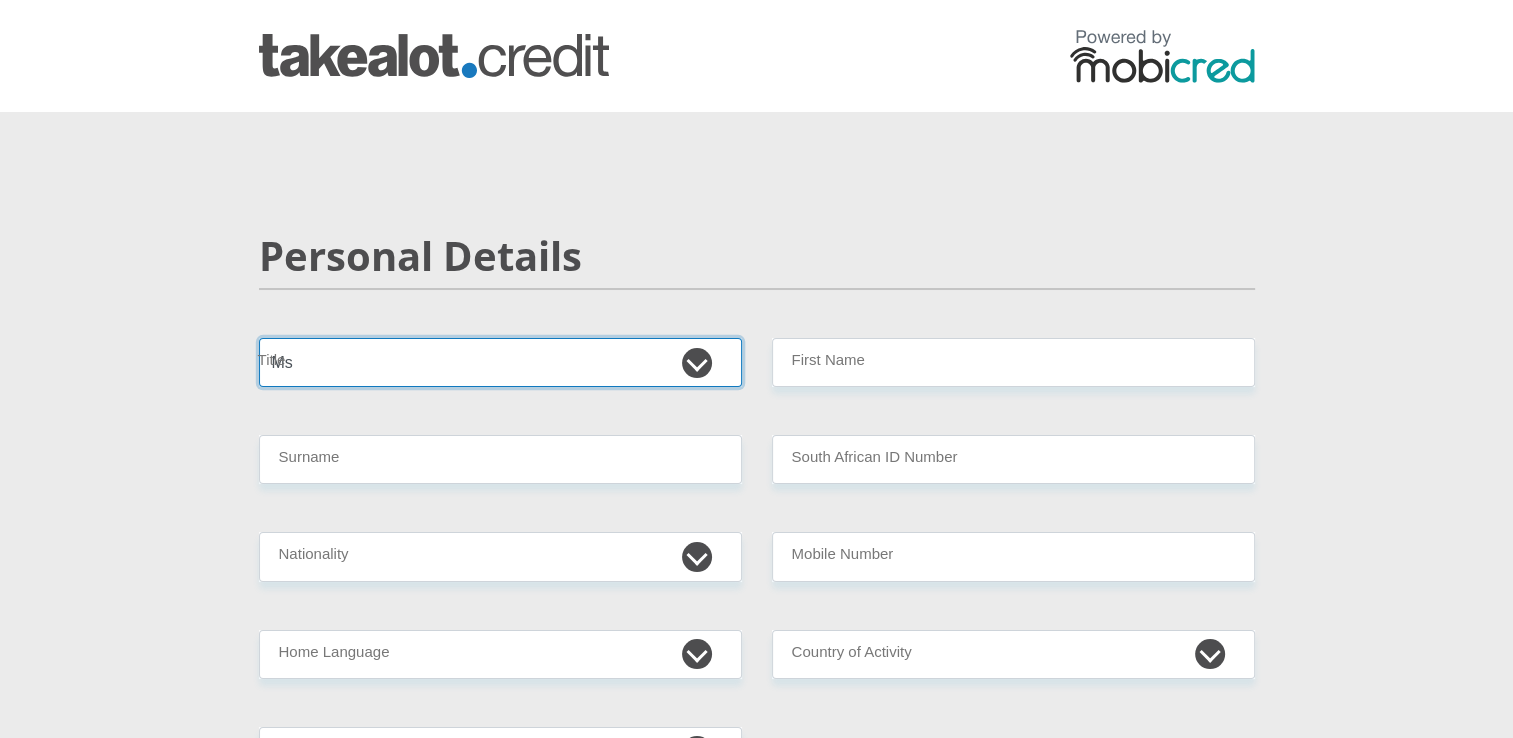 click on "Mr
Ms
Mrs
Dr
Other" at bounding box center [500, 362] 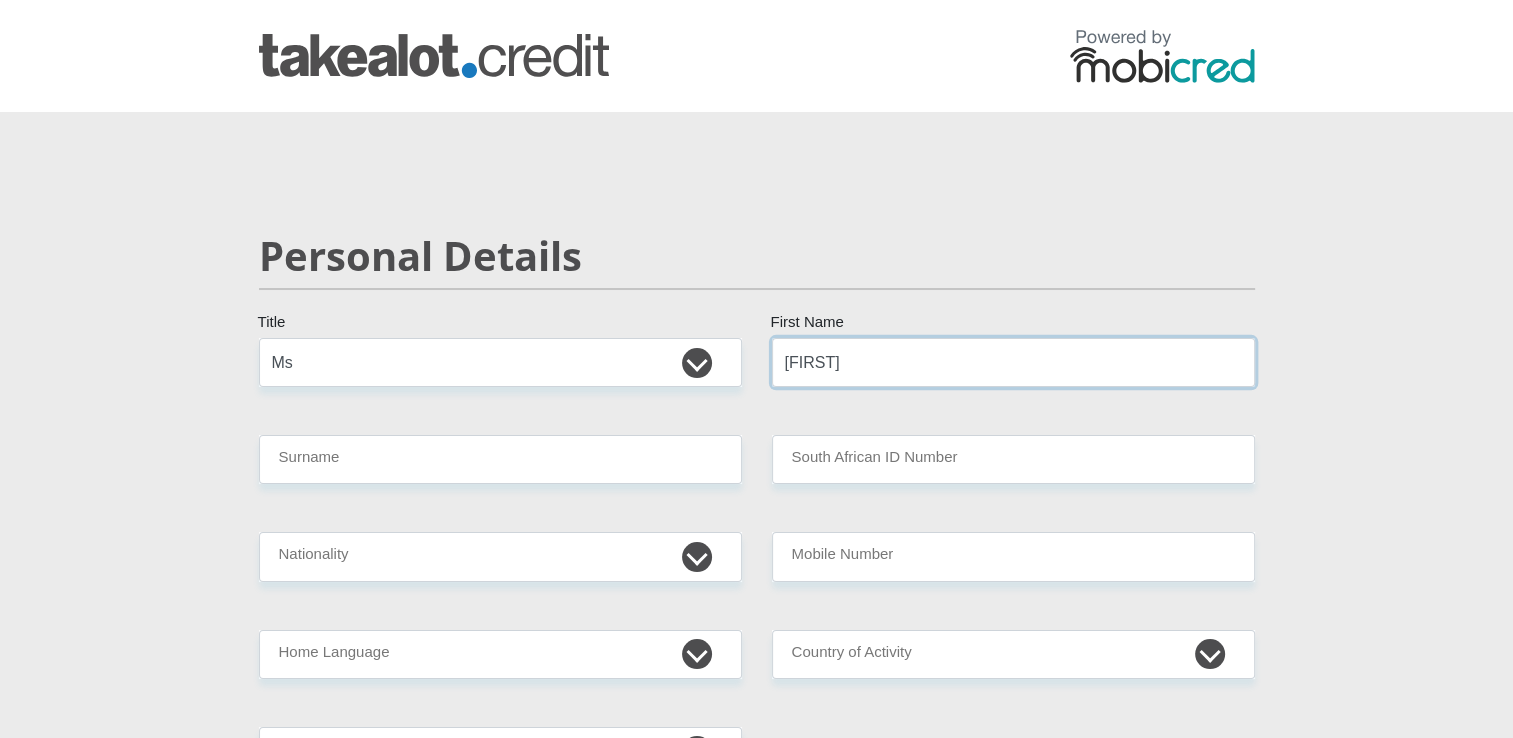 type on "[FIRST]" 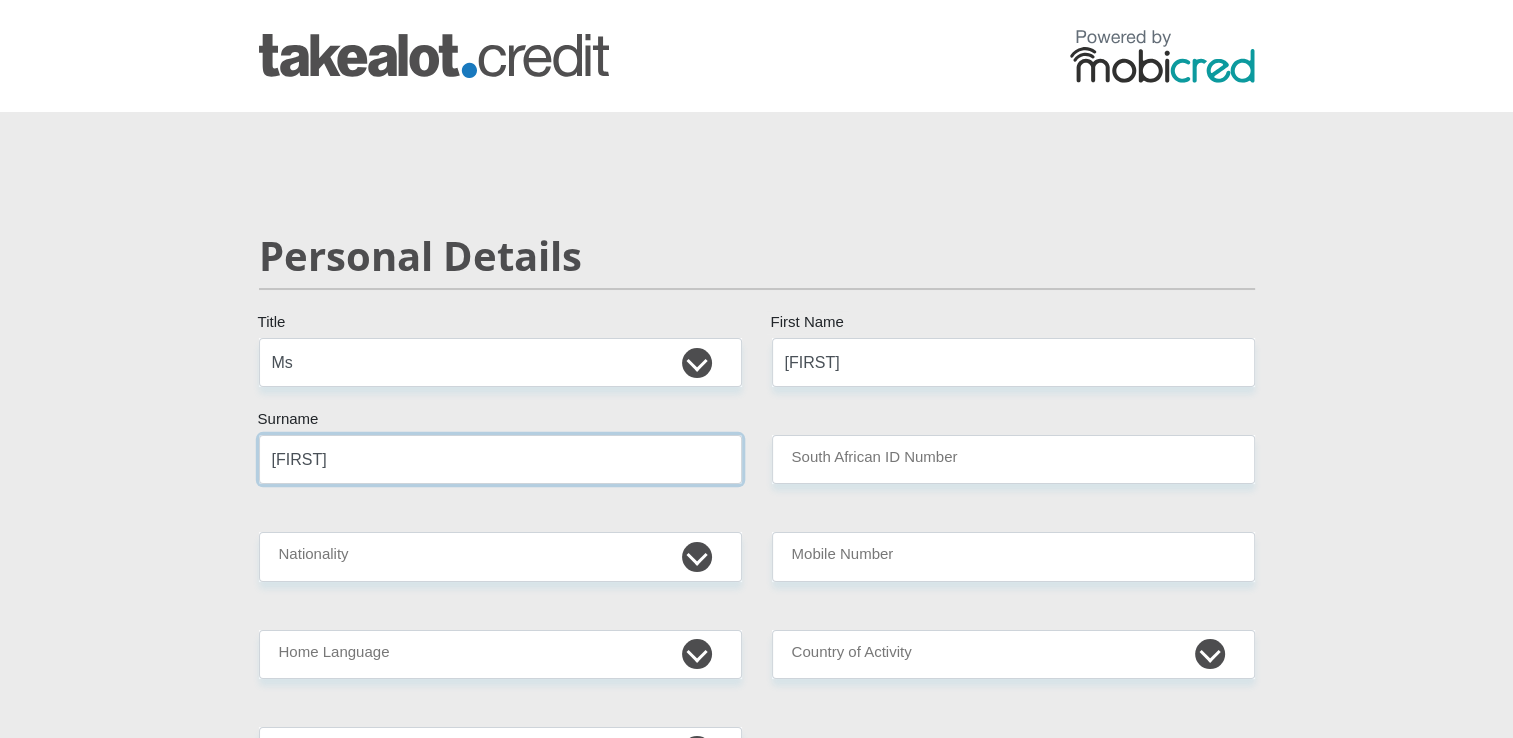 type on "[FIRST]" 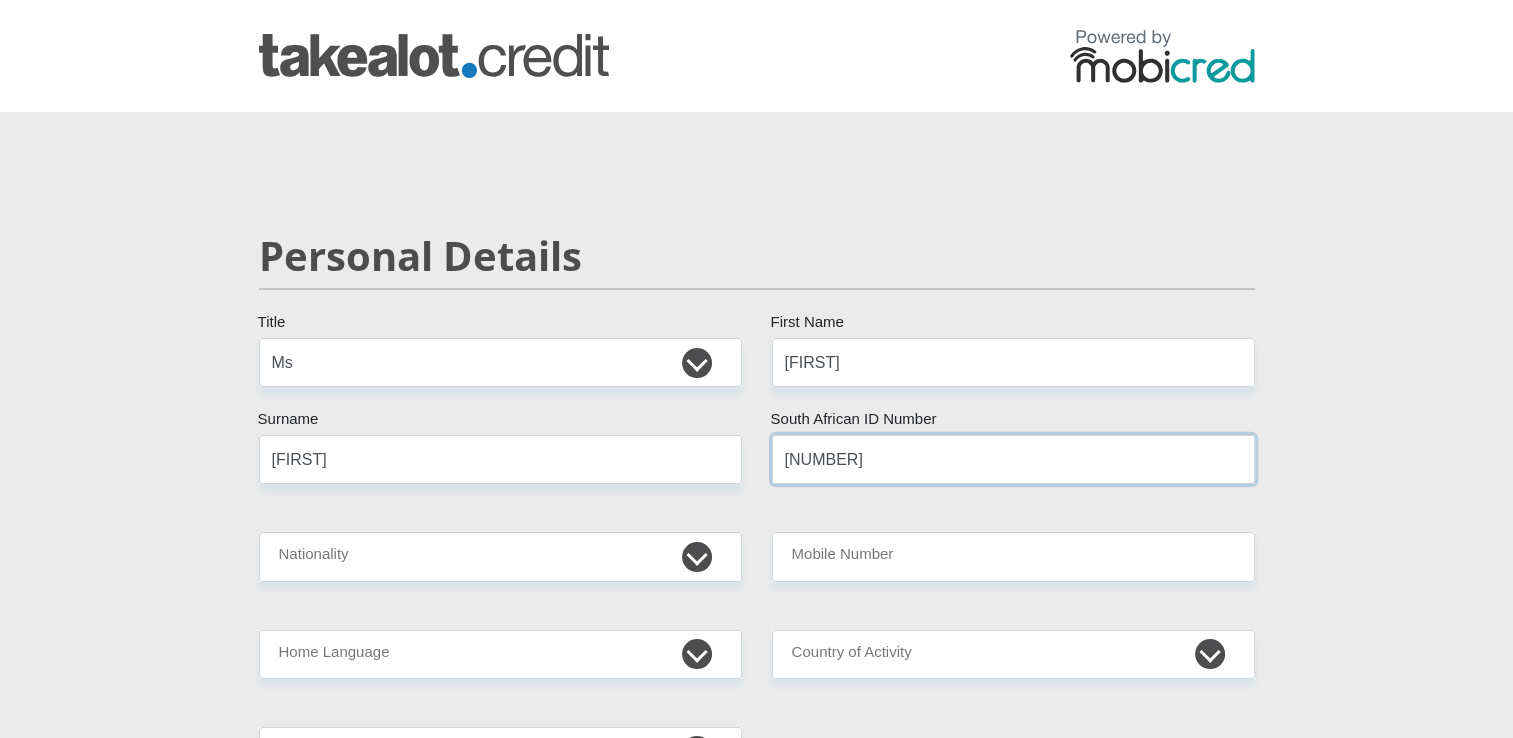type on "[NUMBER]" 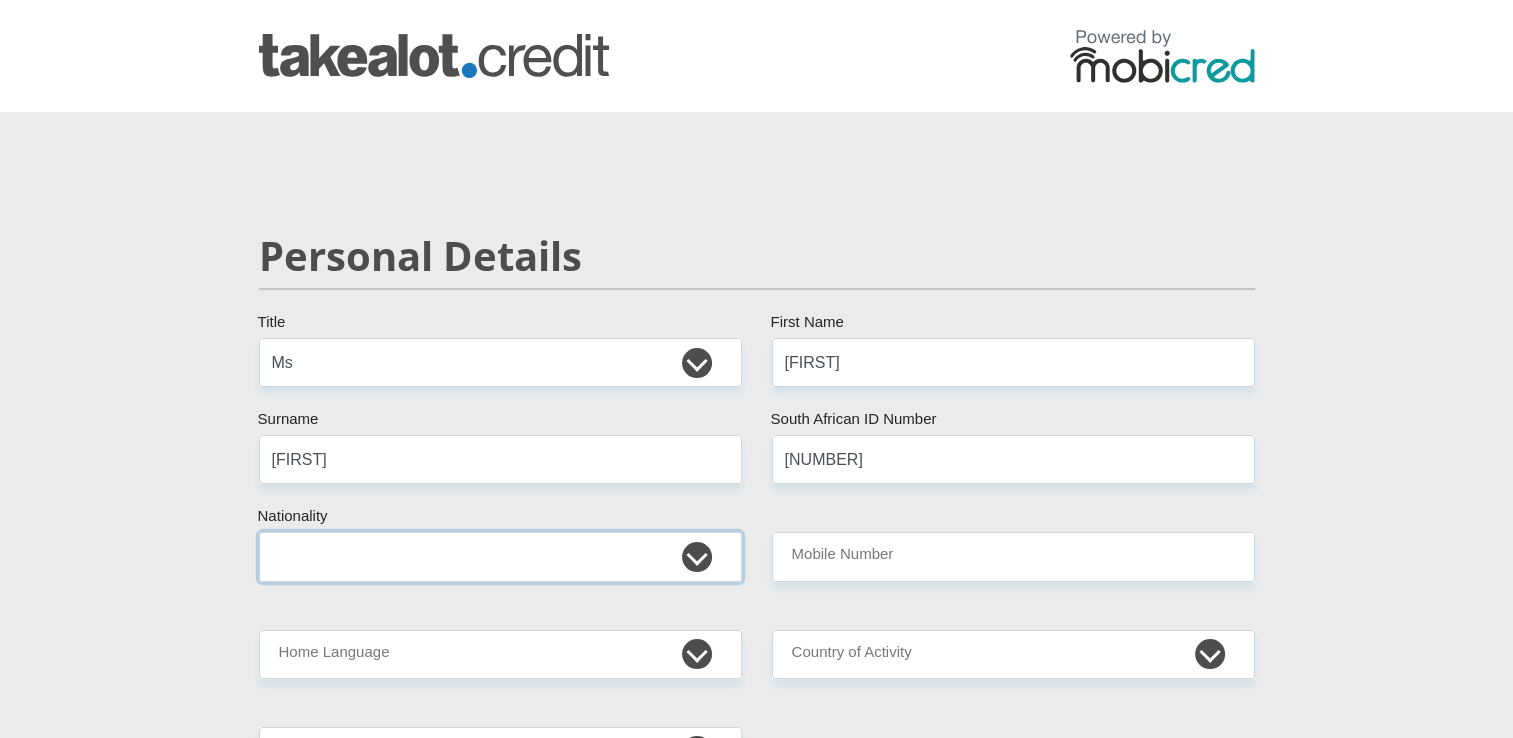 click on "South Africa
Afghanistan
Aland Islands
Albania
Algeria
America Samoa
American Virgin Islands
Andorra
Angola
Anguilla
Antarctica
Antigua and Barbuda
Argentina
Armenia
Aruba
Ascension Island
Australia
Austria
Azerbaijan
Bahamas
Bahrain
Bangladesh
Barbados
Chad" at bounding box center (500, 556) 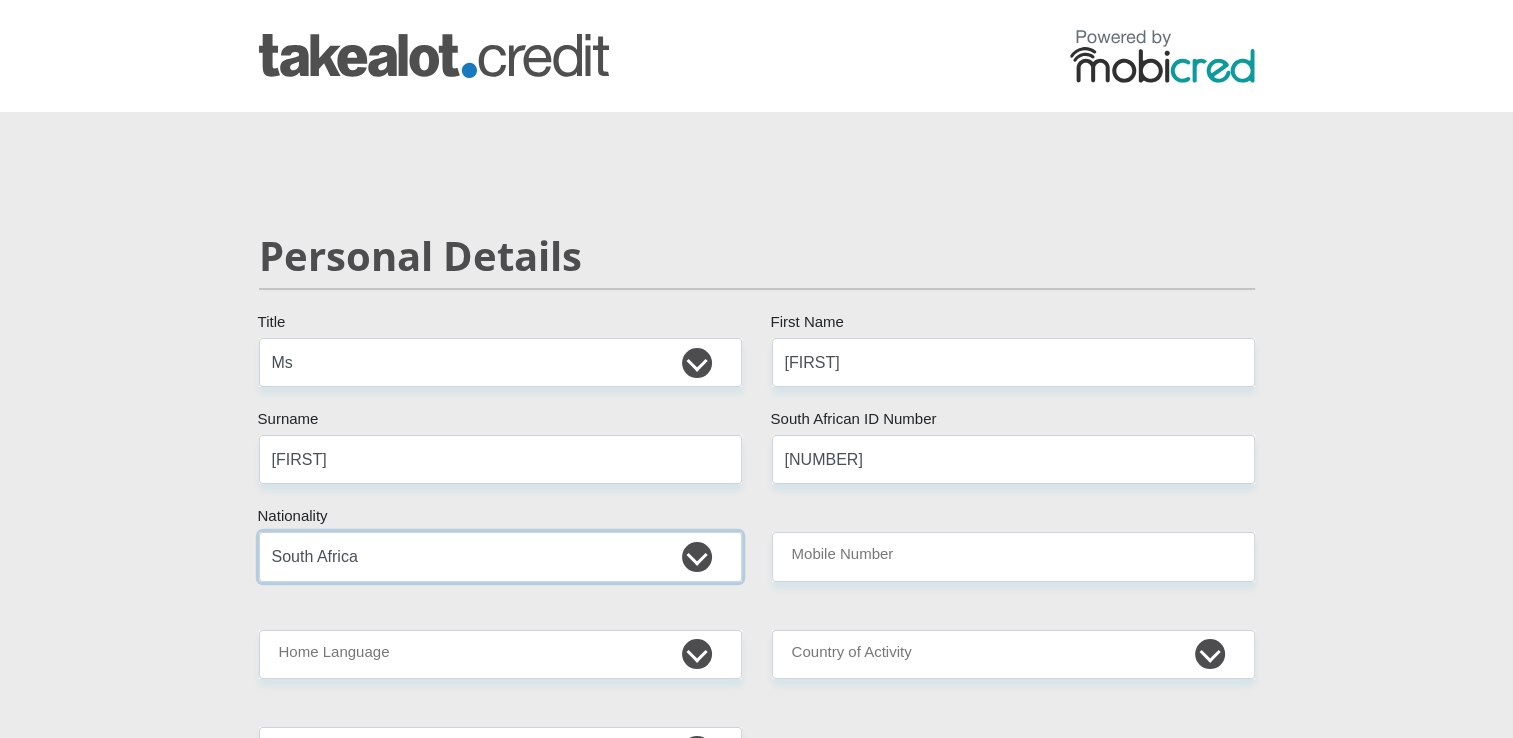 click on "South Africa
Afghanistan
Aland Islands
Albania
Algeria
America Samoa
American Virgin Islands
Andorra
Angola
Anguilla
Antarctica
Antigua and Barbuda
Argentina
Armenia
Aruba
Ascension Island
Australia
Austria
Azerbaijan
Bahamas
Bahrain
Bangladesh
Barbados
Chad" at bounding box center [500, 556] 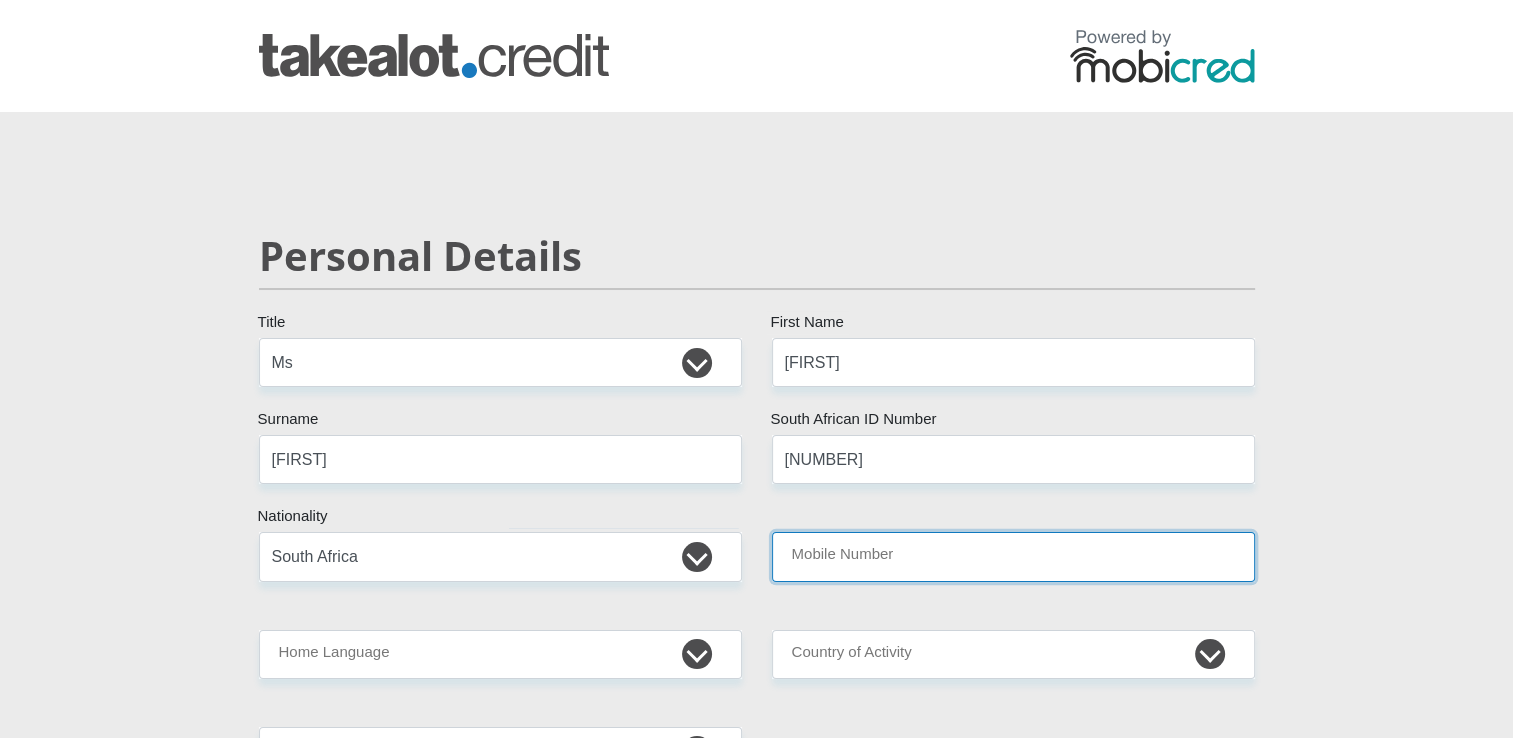 click on "Mobile Number" at bounding box center (1013, 556) 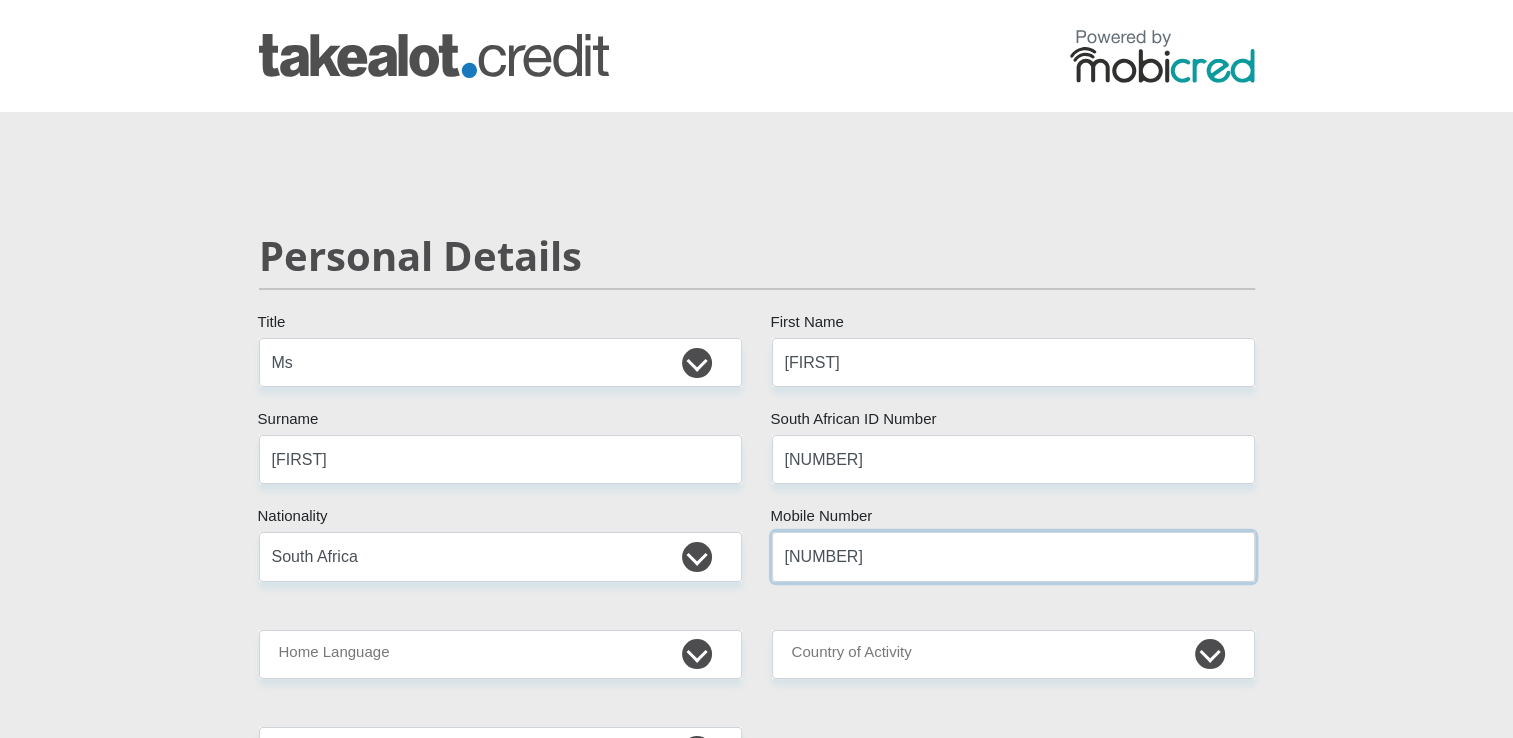 type on "[NUMBER]" 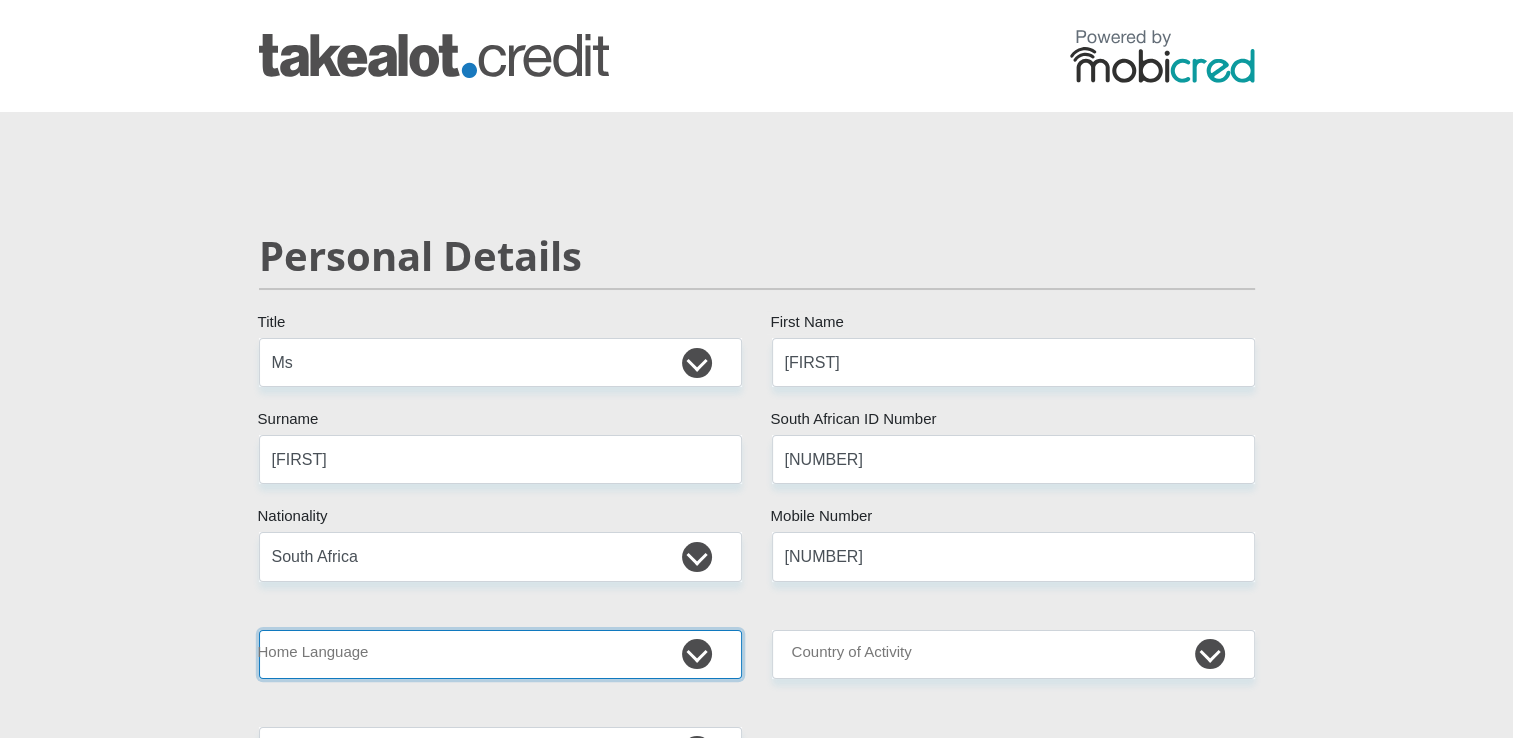 select on "xho" 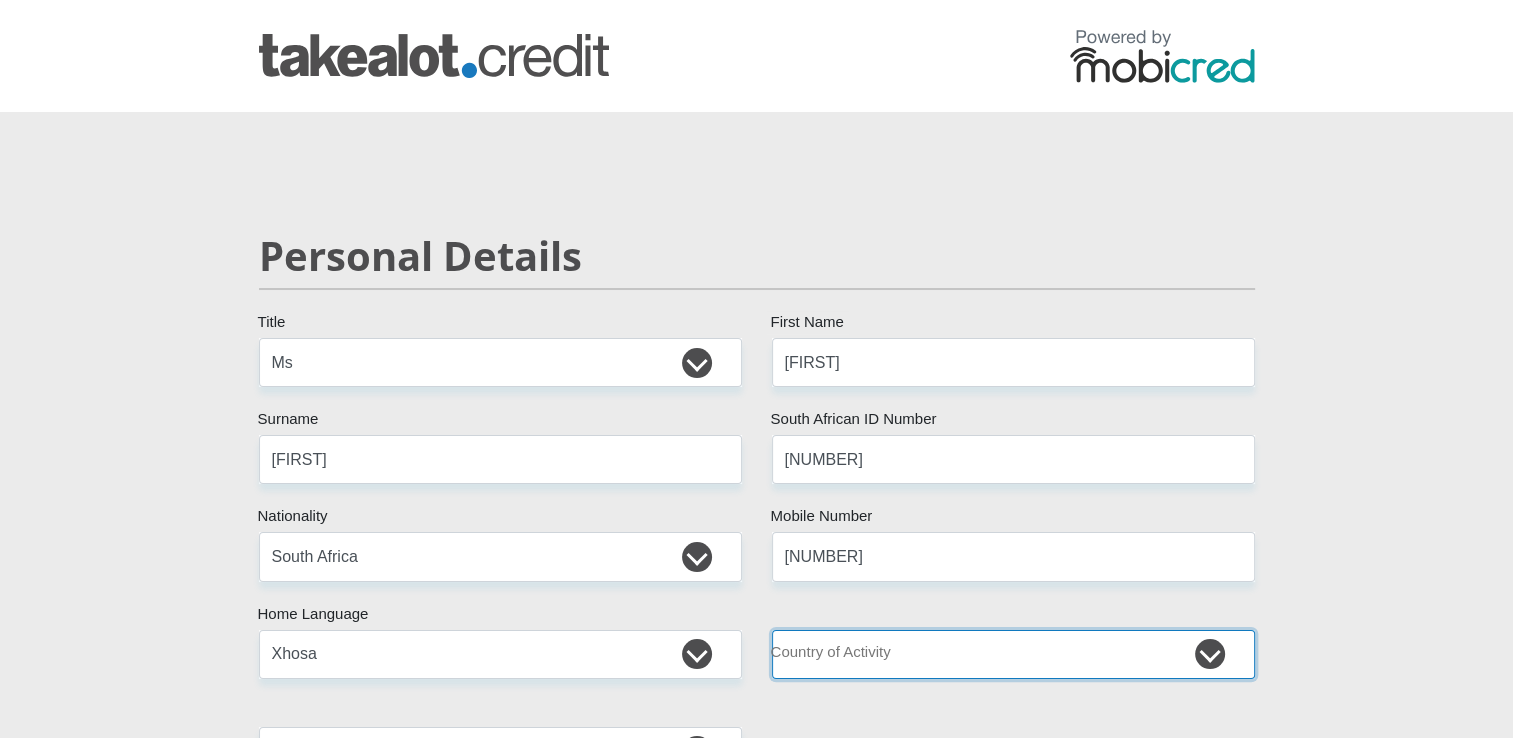 select on "ZAF" 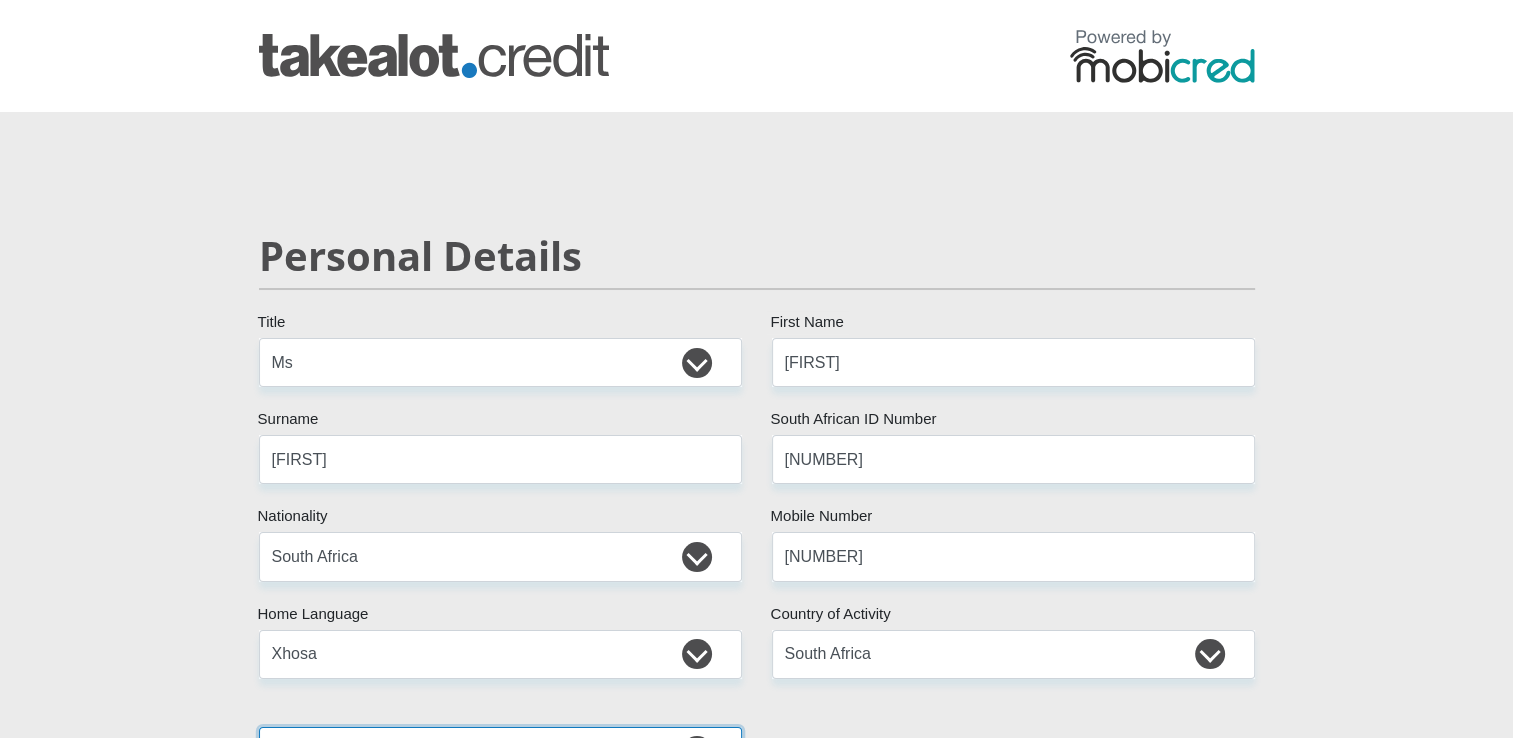 scroll, scrollTop: 37, scrollLeft: 0, axis: vertical 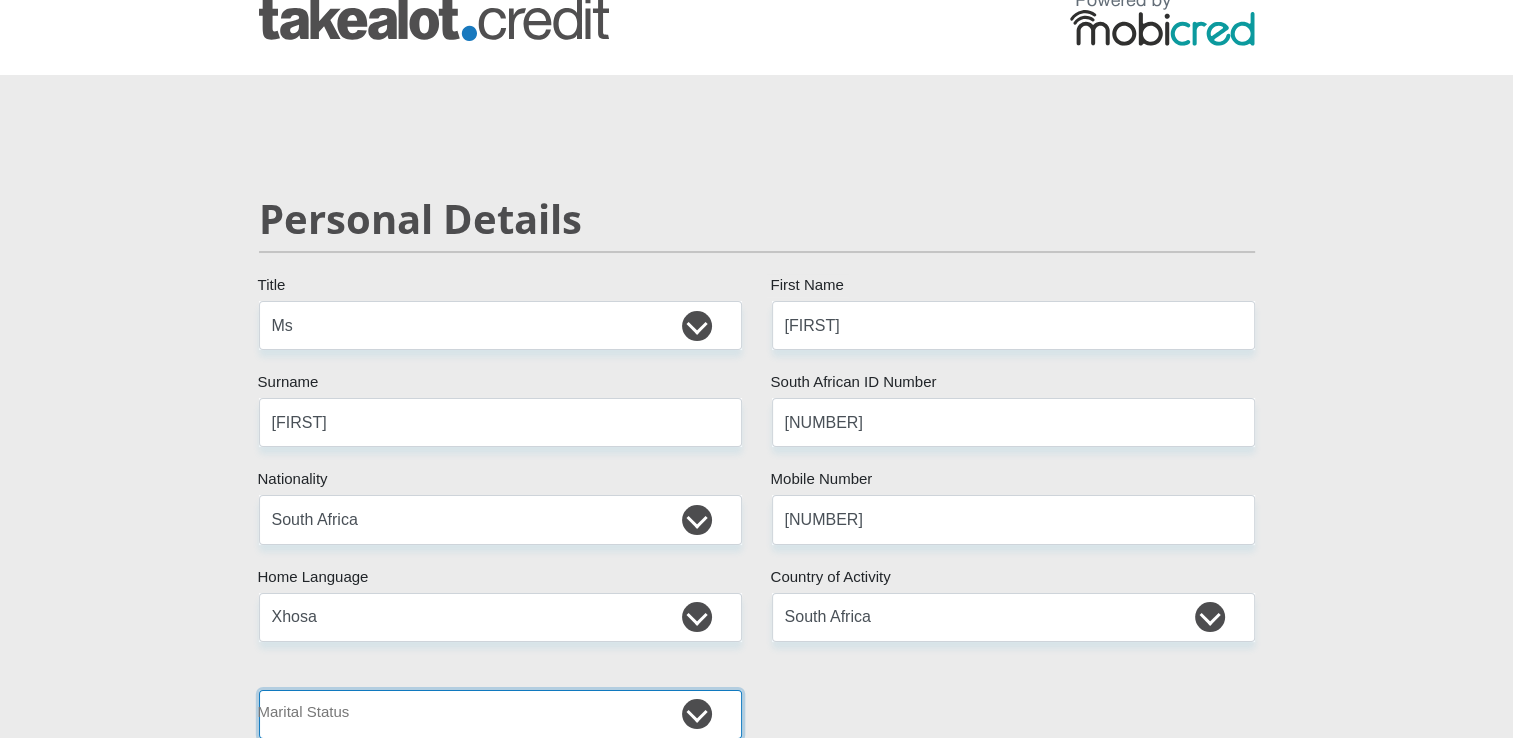 select on "2" 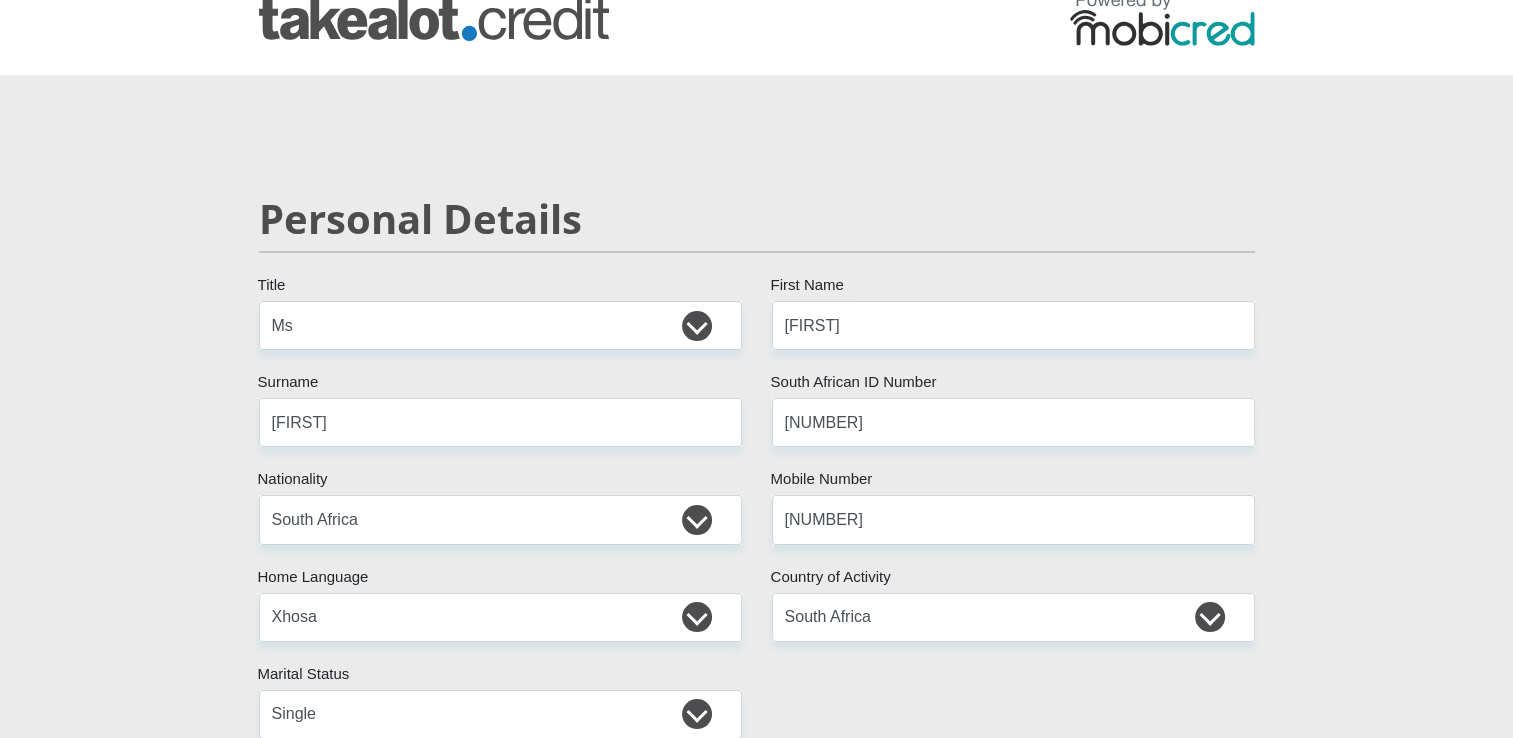 scroll, scrollTop: 656, scrollLeft: 0, axis: vertical 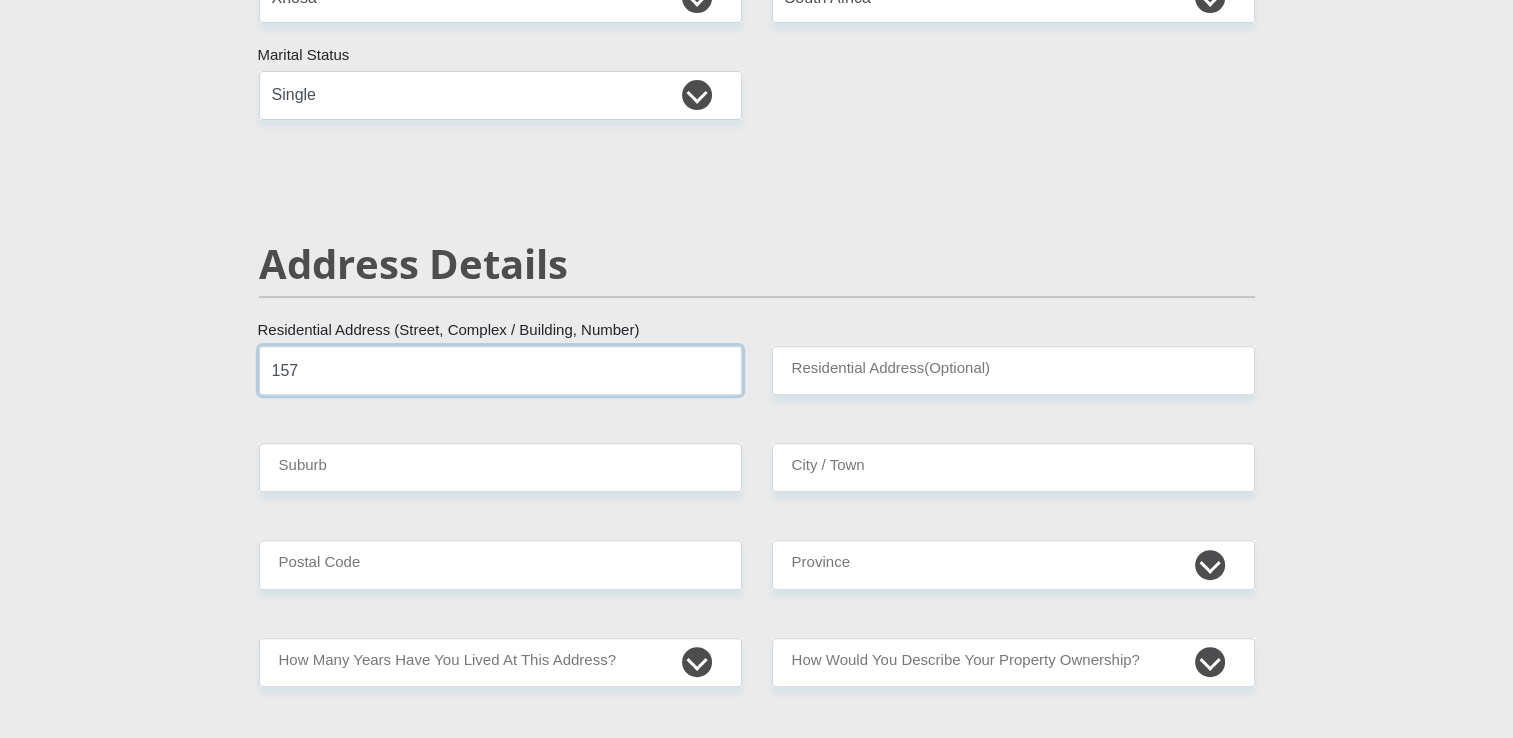 type on "[NUMBER] [STREET]" 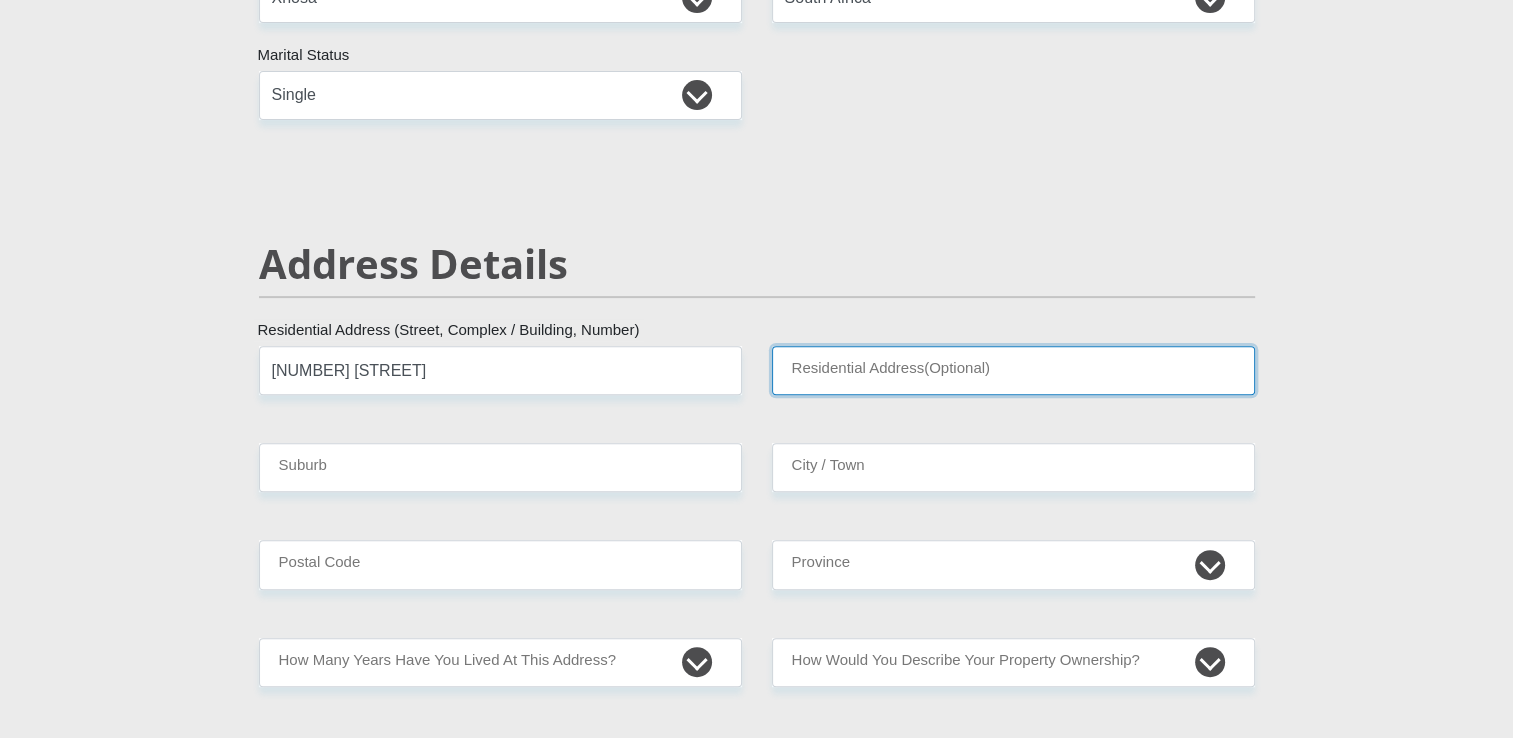 type on "[CITY]" 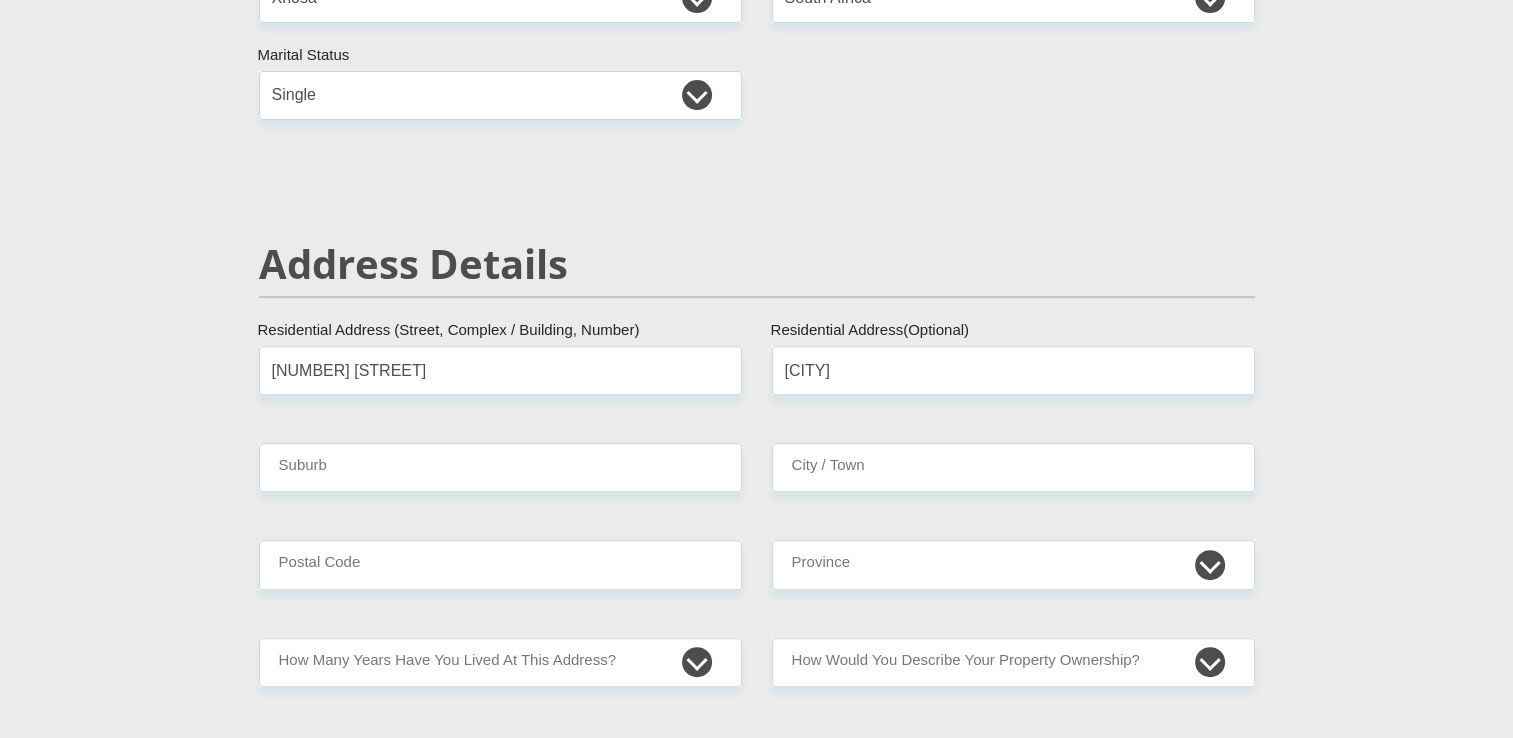 type on "[CITY]" 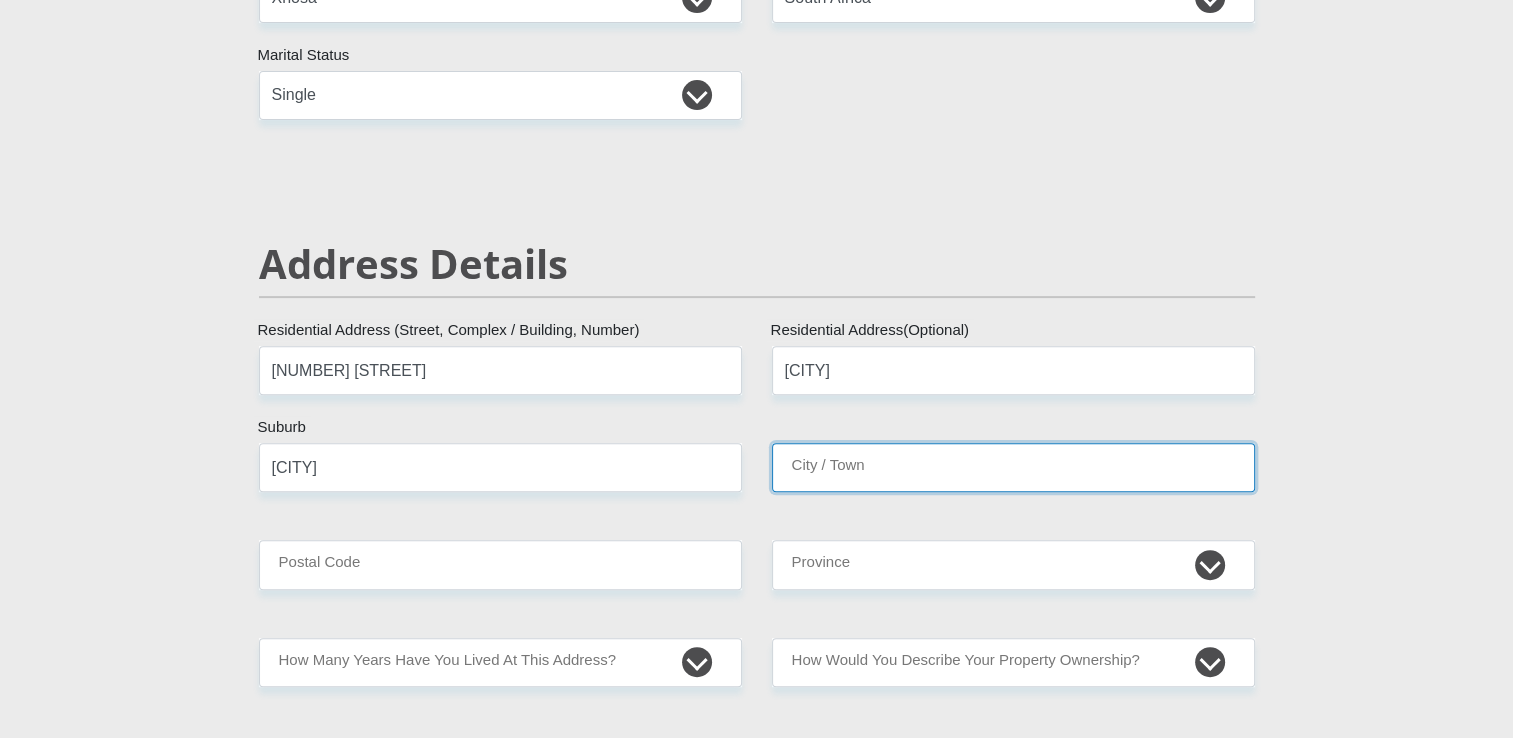 type on "[CITY]" 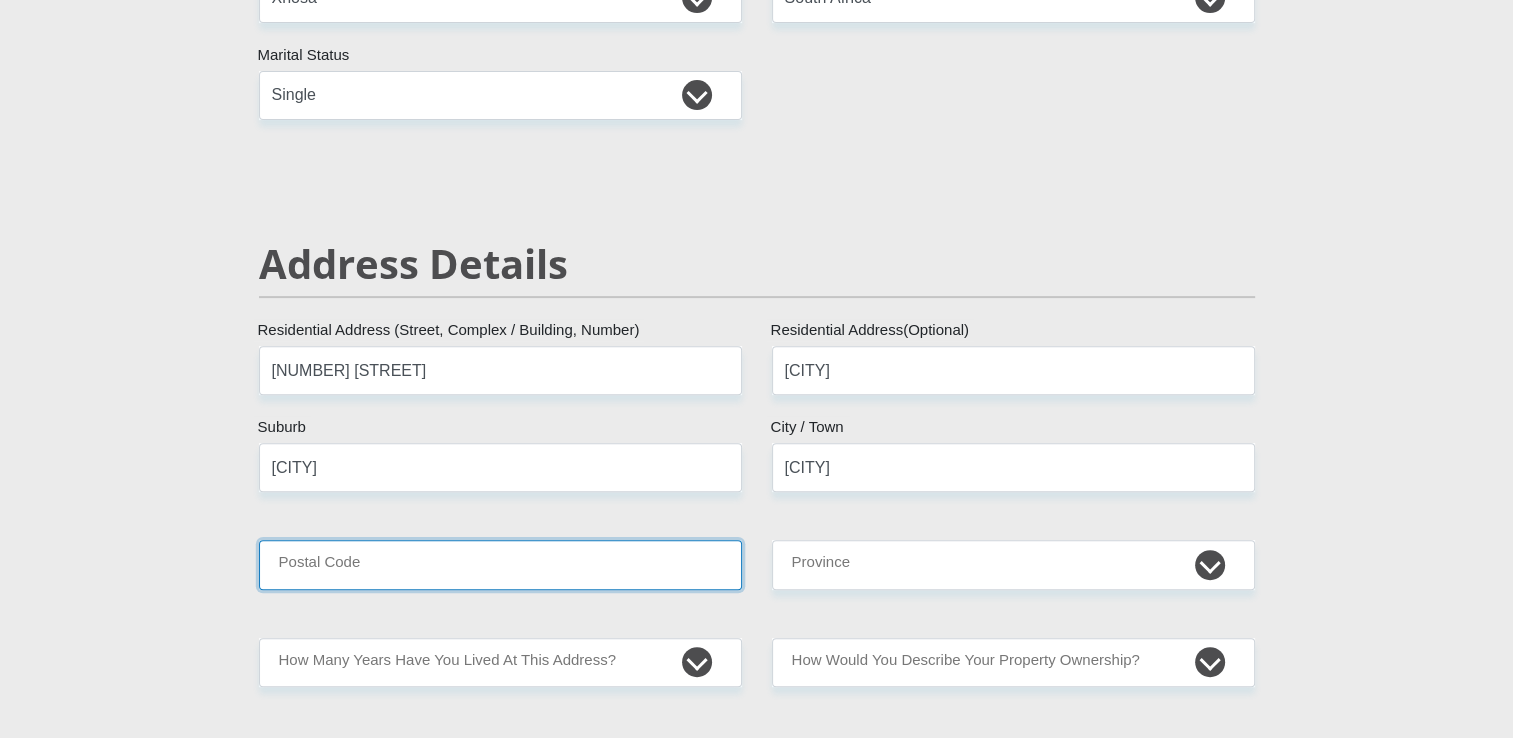 type on "5601" 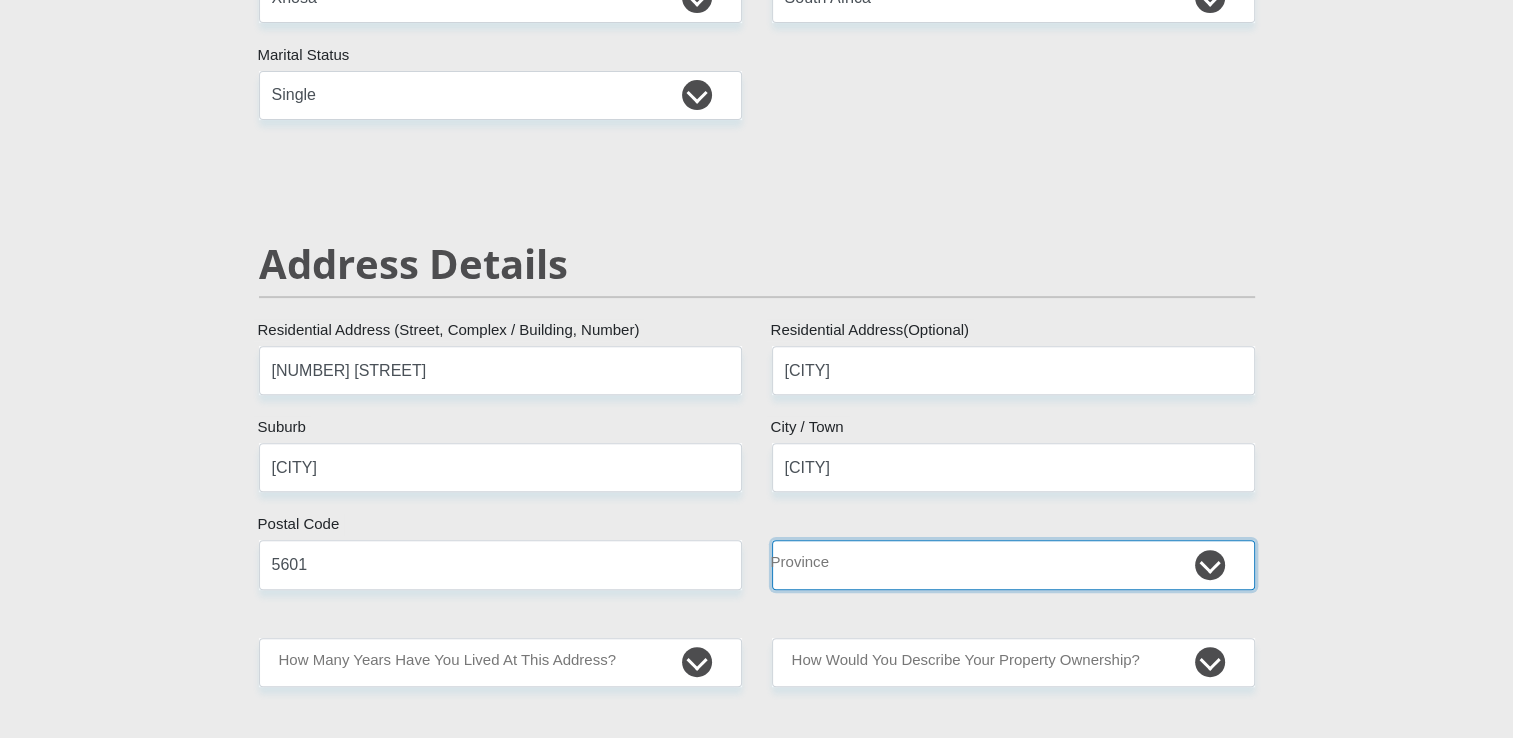 select on "Eastern Cape" 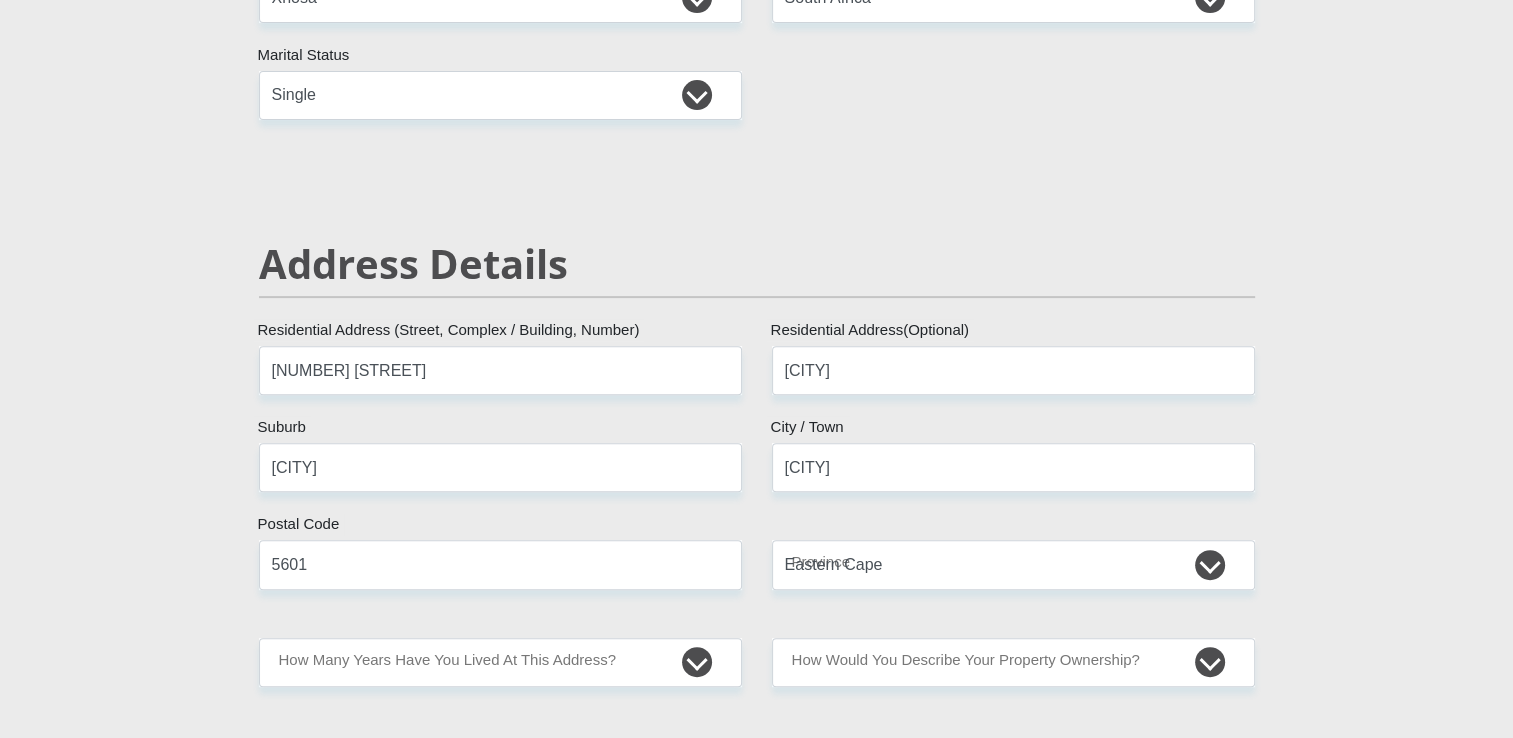 type on "[FIRST]@[EXAMPLE.COM]" 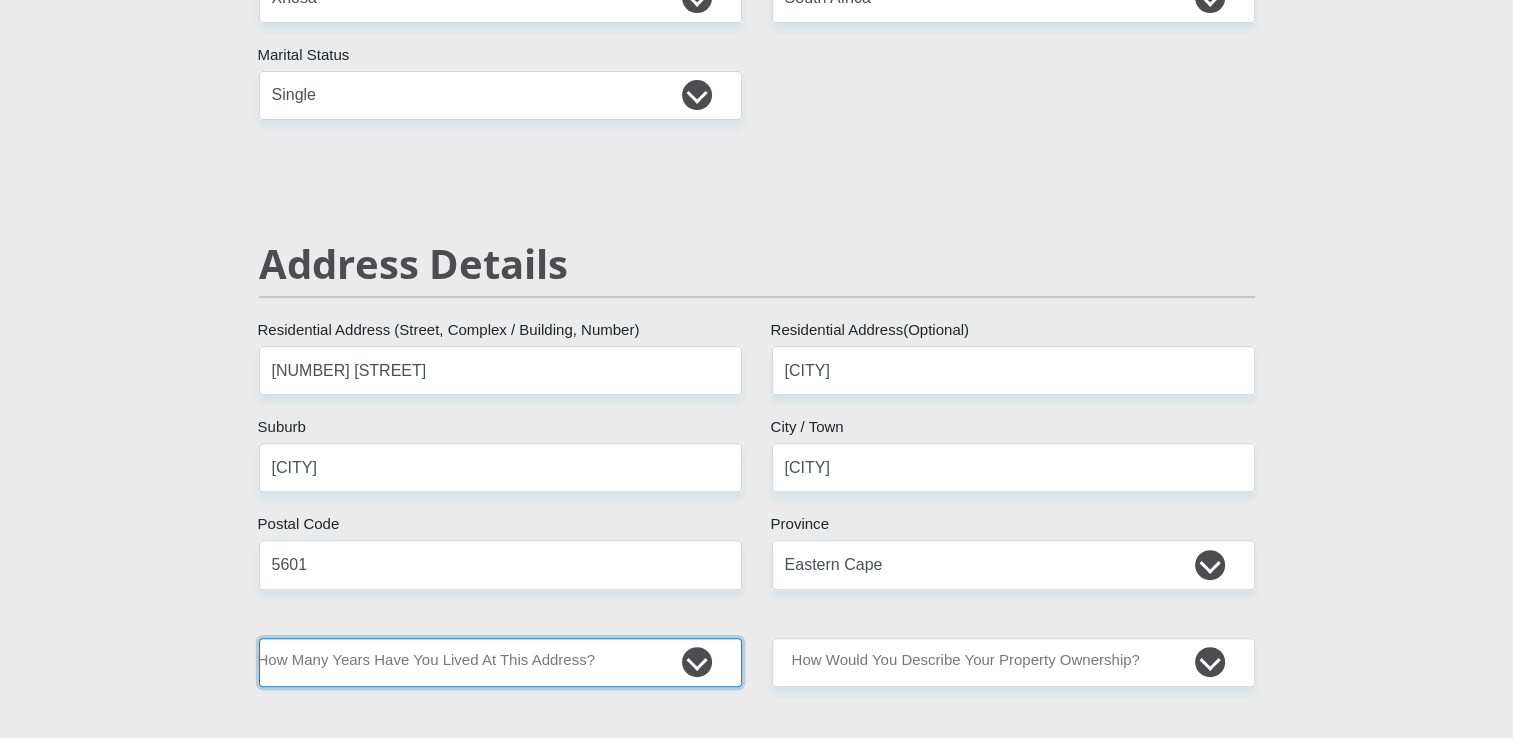 click on "less than 1 year
1-3 years
3-5 years
5+ years" at bounding box center (500, 662) 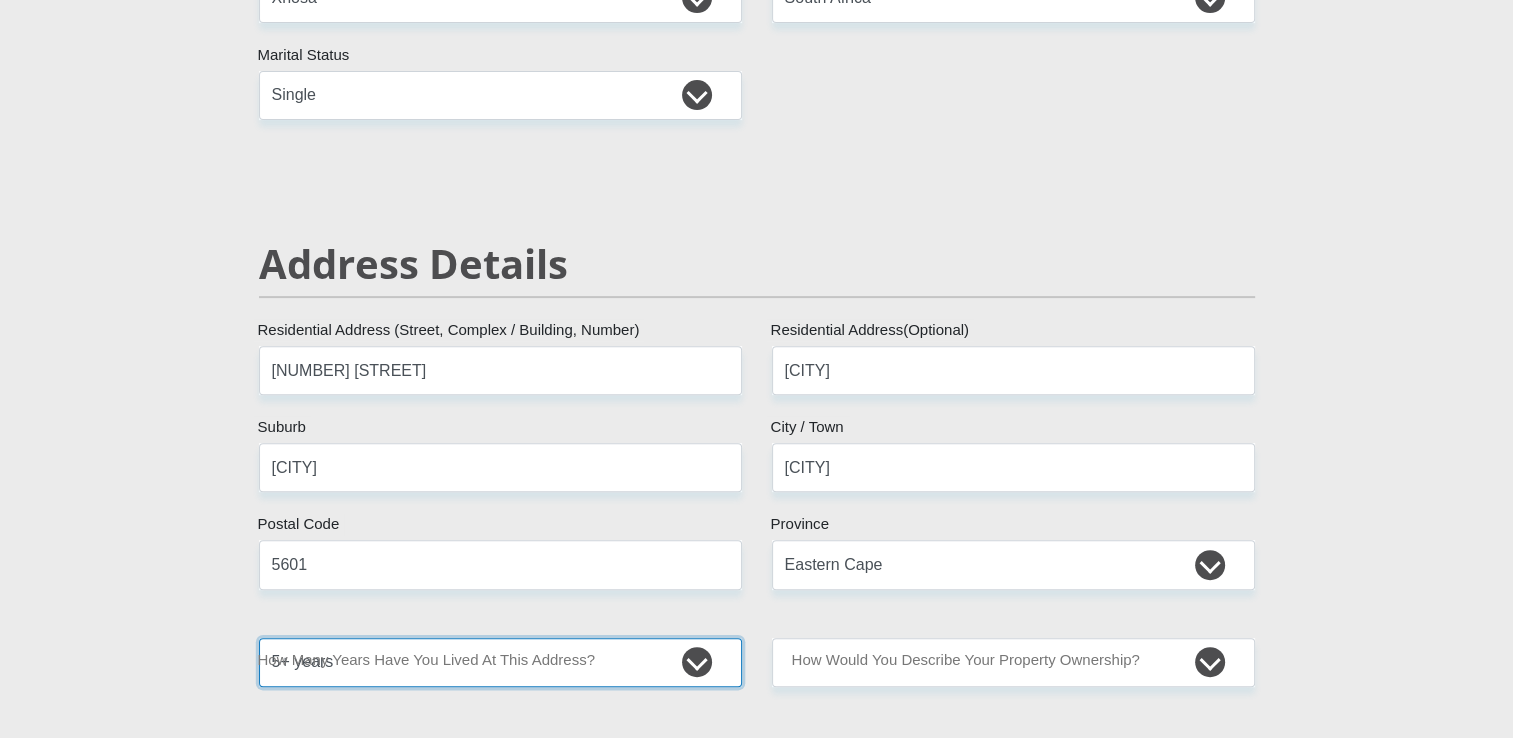 click on "less than 1 year
1-3 years
3-5 years
5+ years" at bounding box center [500, 662] 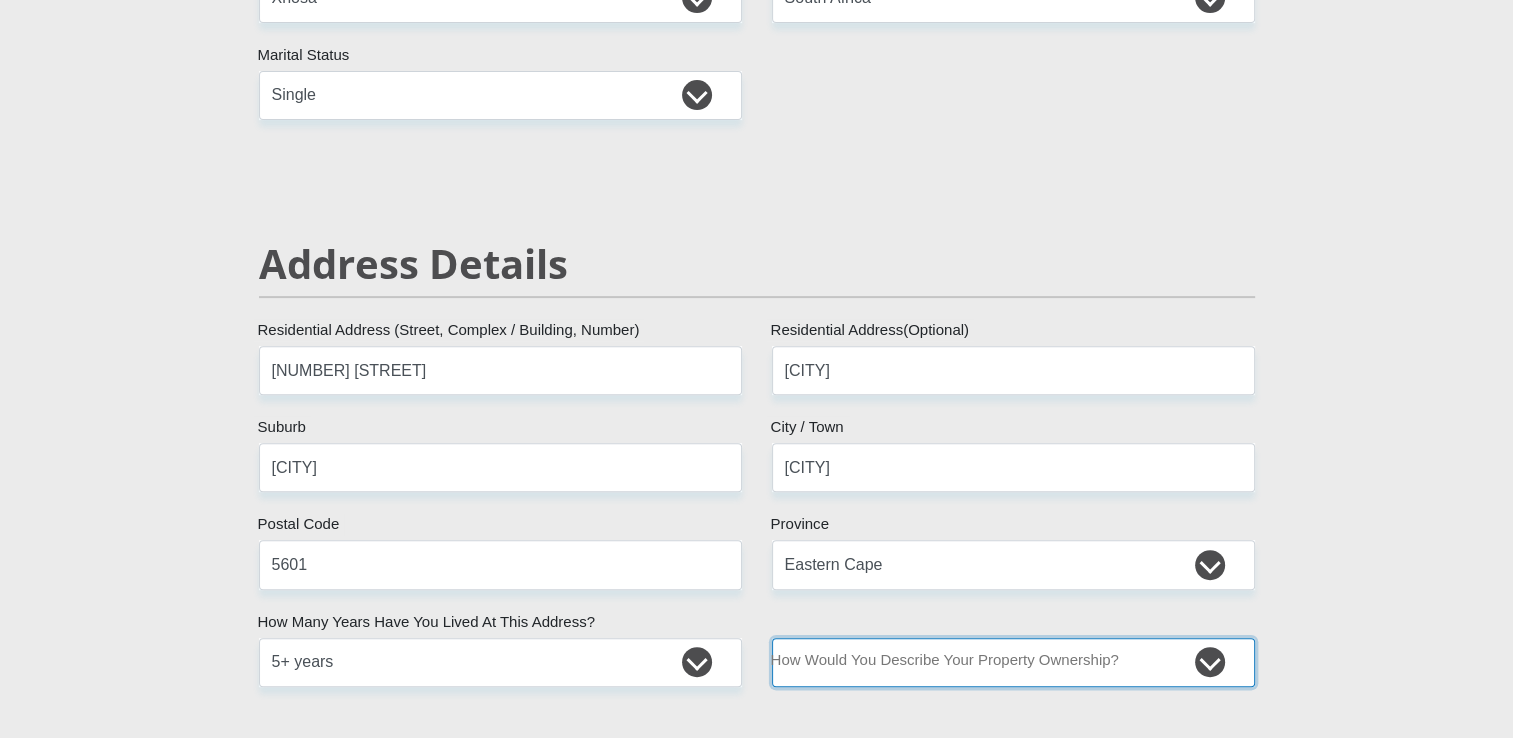click on "Owned
Rented
Family Owned
Company Dwelling" at bounding box center [1013, 662] 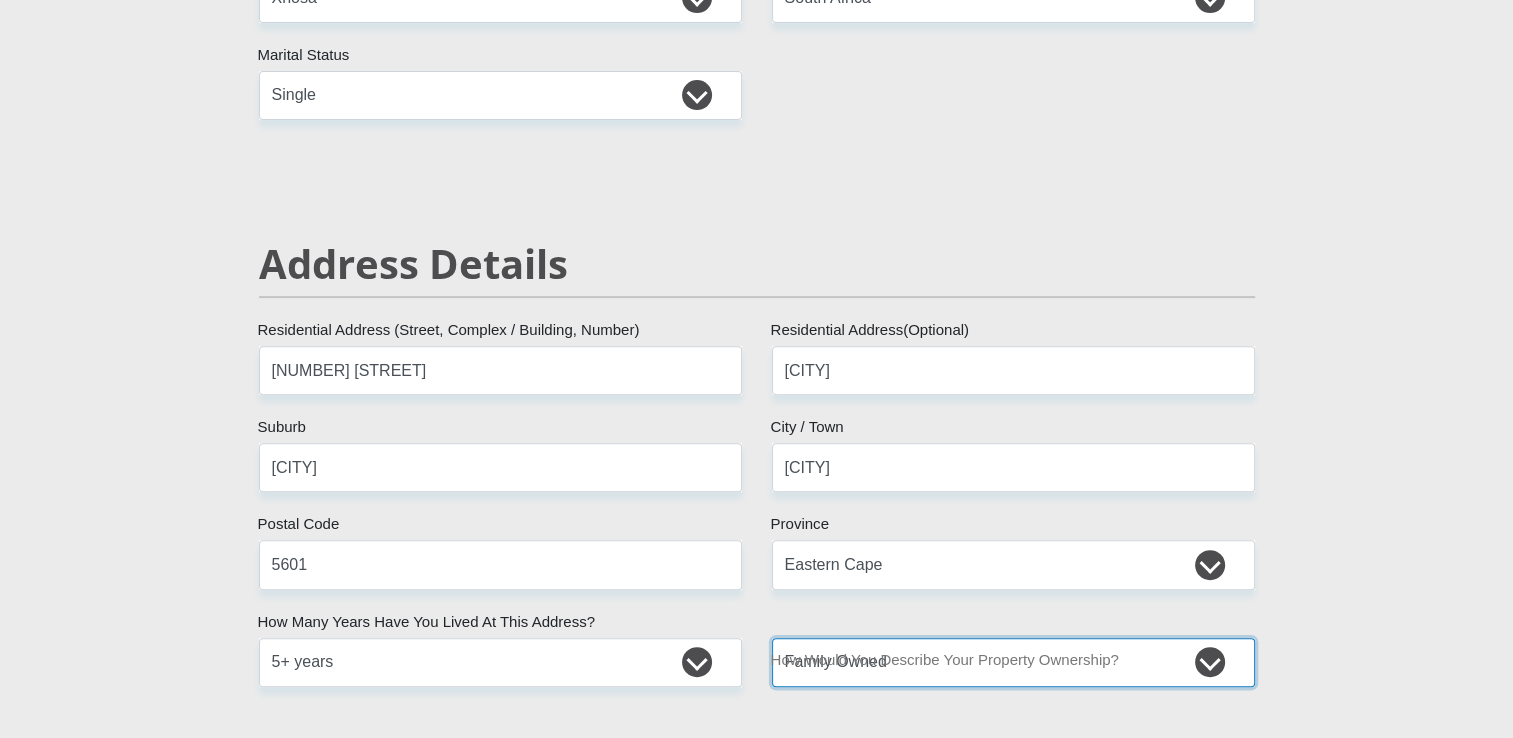 click on "Owned
Rented
Family Owned
Company Dwelling" at bounding box center (1013, 662) 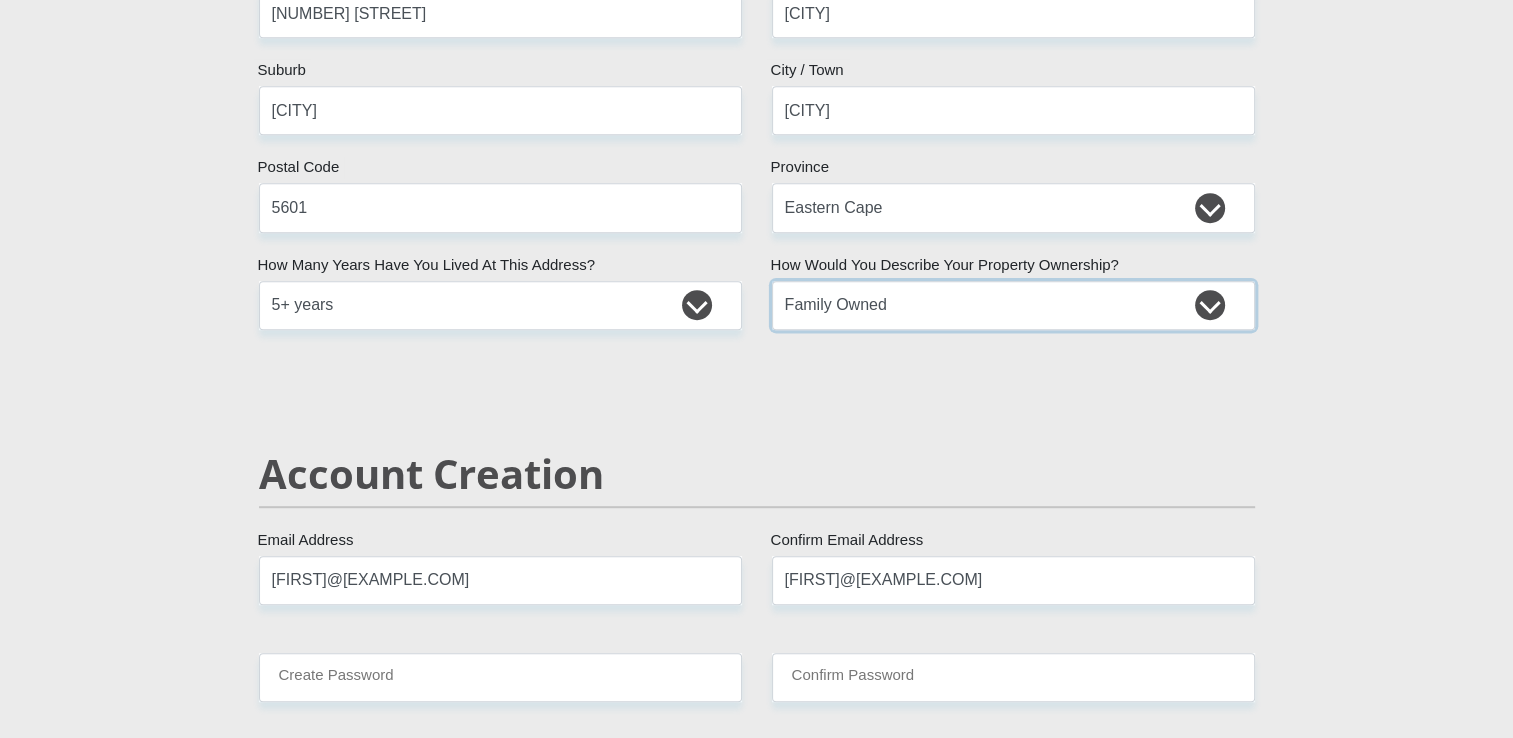 scroll, scrollTop: 1079, scrollLeft: 0, axis: vertical 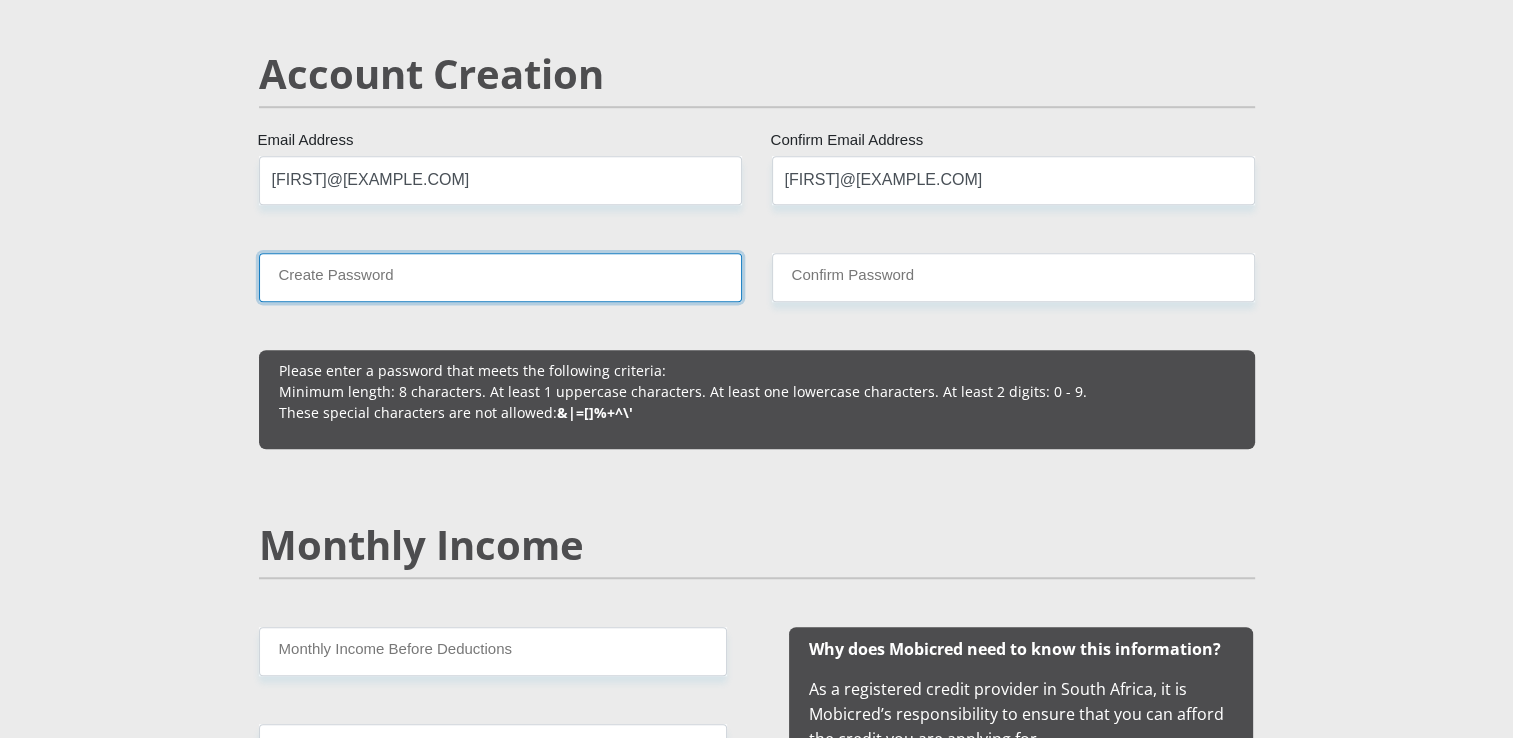 click on "Create Password" at bounding box center (500, 277) 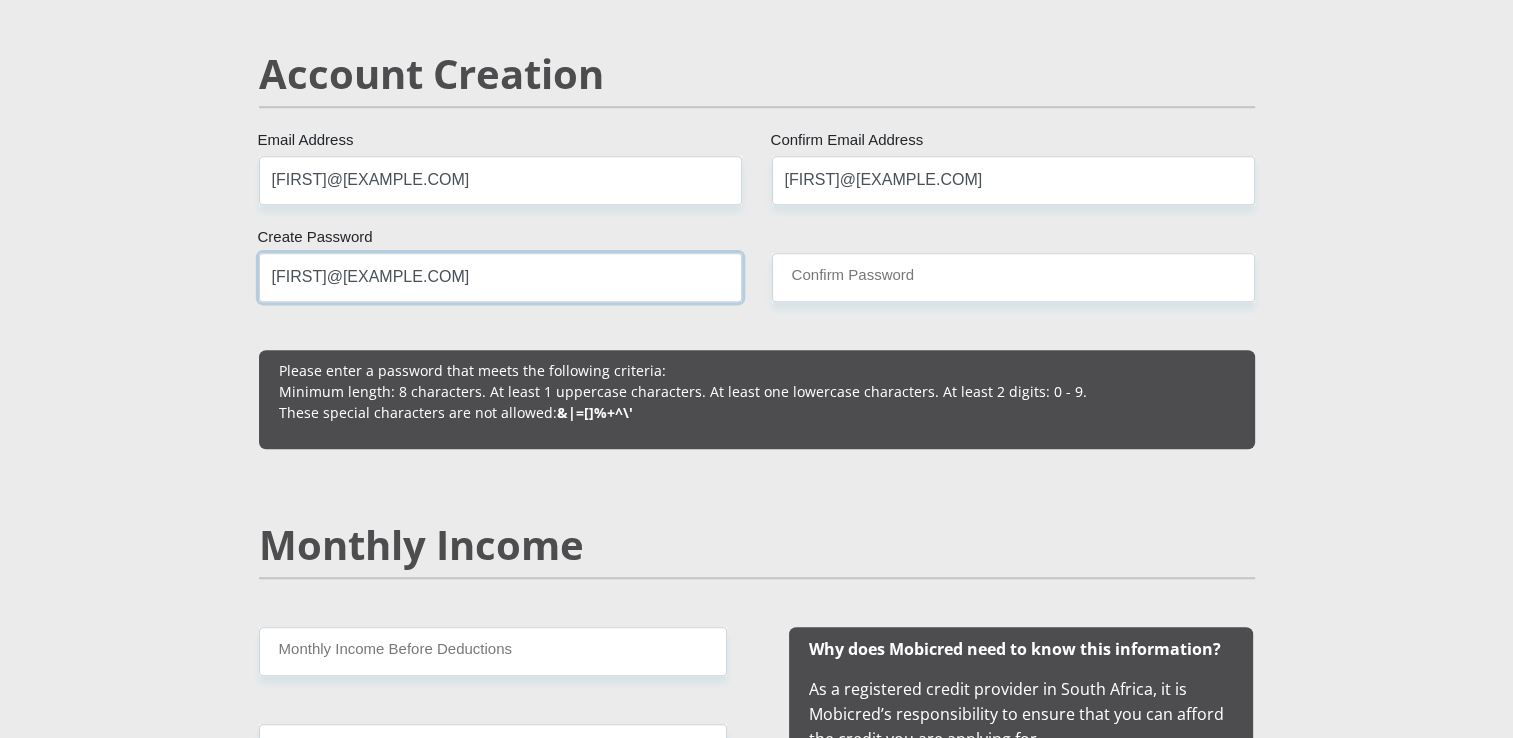 type on "[FIRST]@[EXAMPLE.COM]" 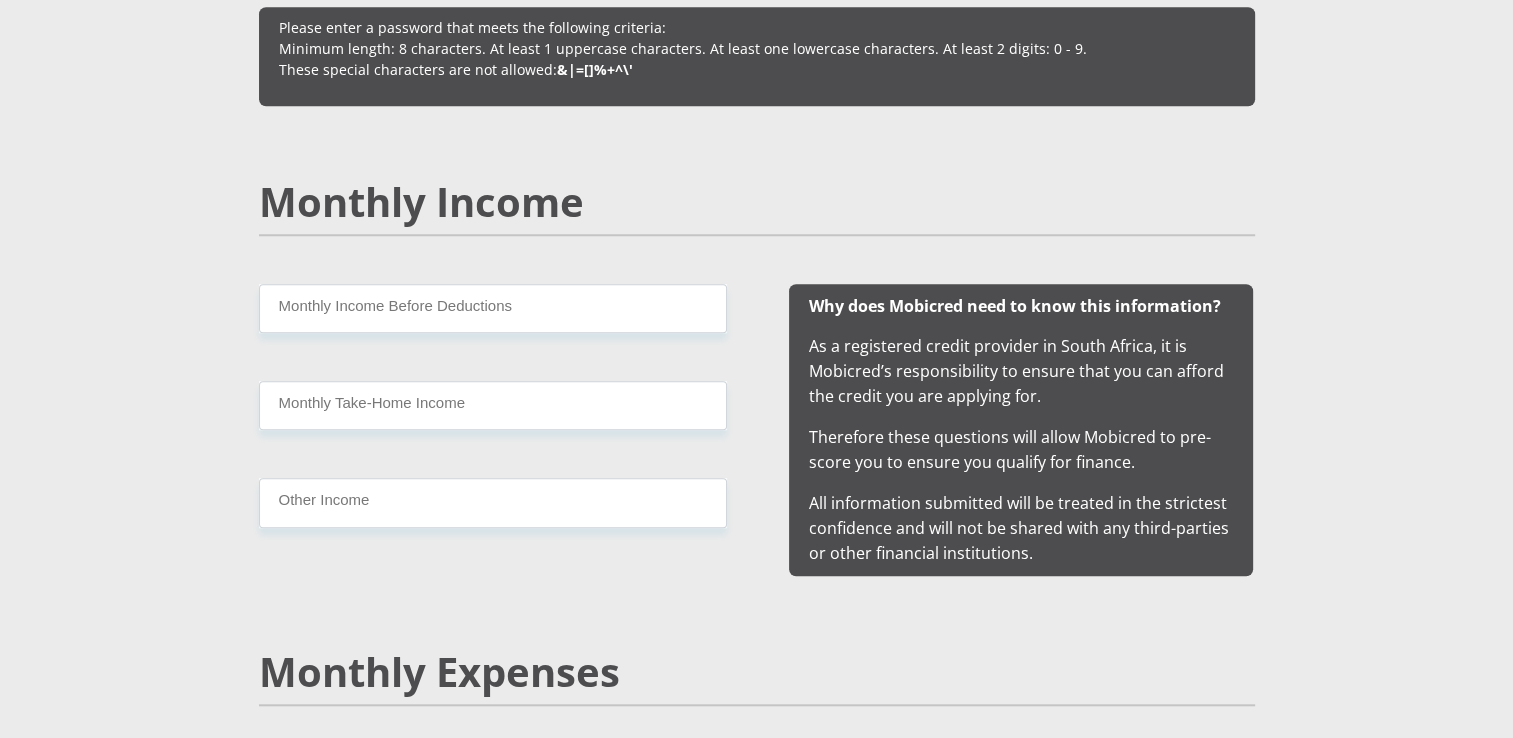 scroll, scrollTop: 1770, scrollLeft: 0, axis: vertical 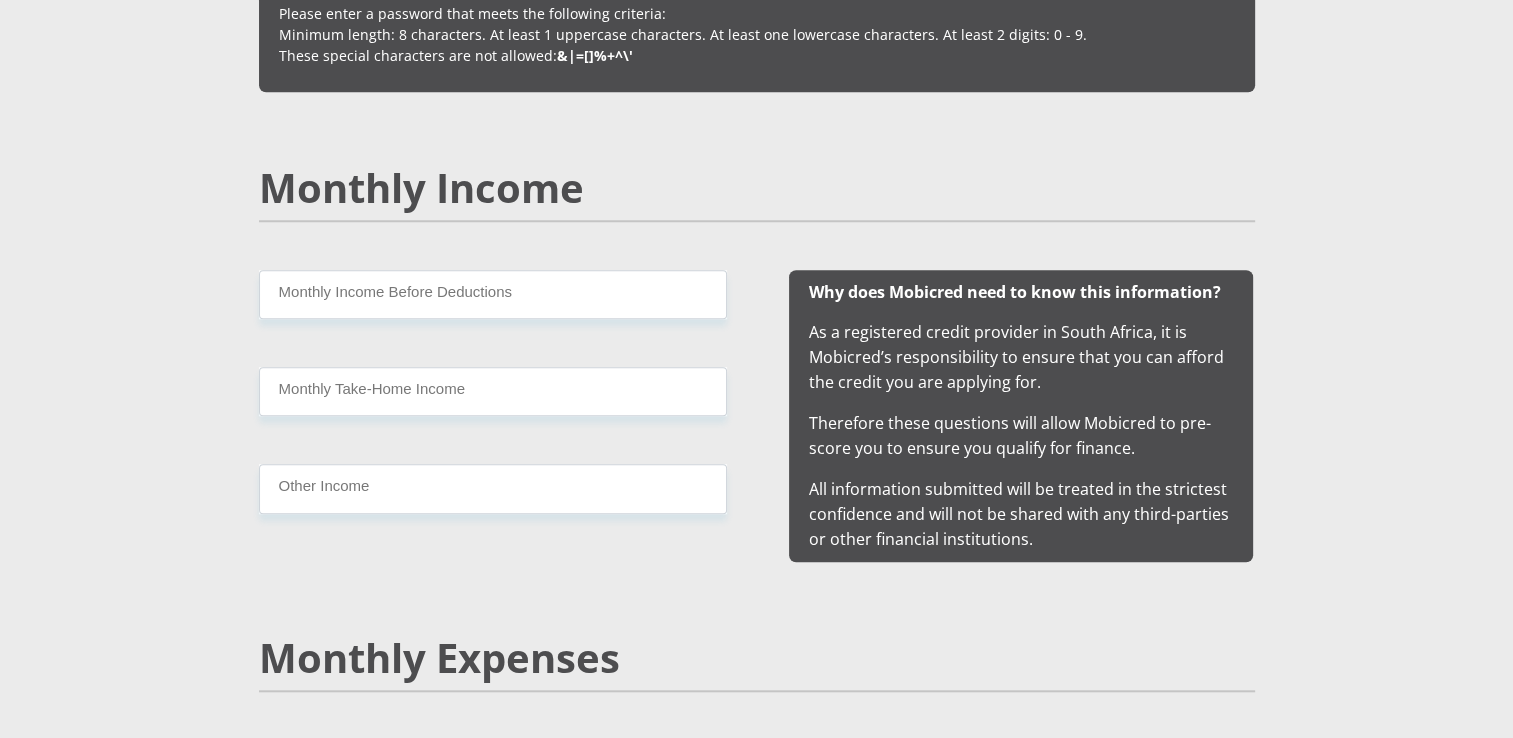 type on "[FIRST]@[EXAMPLE.COM]" 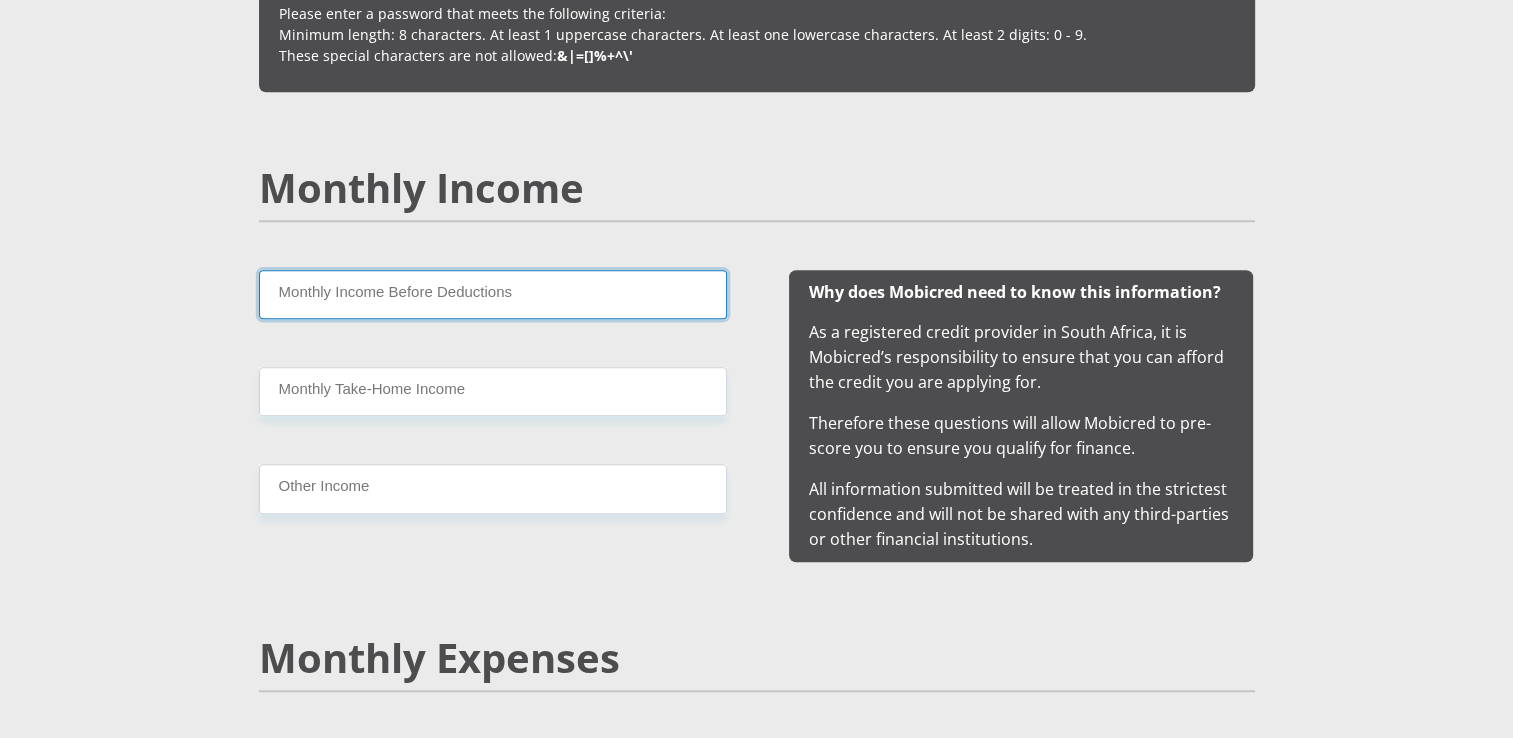 click on "Monthly Income Before Deductions" at bounding box center (493, 294) 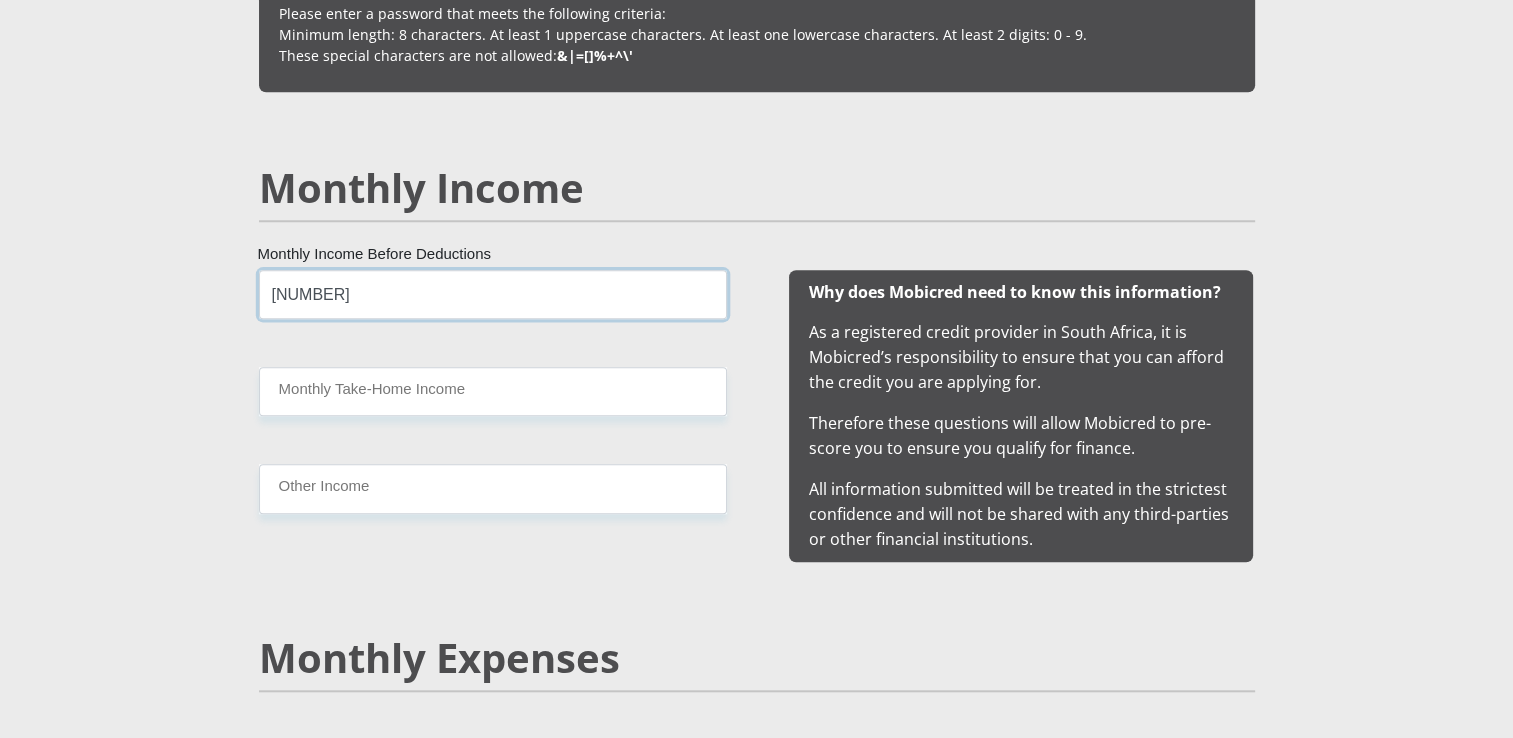 type on "[NUMBER]" 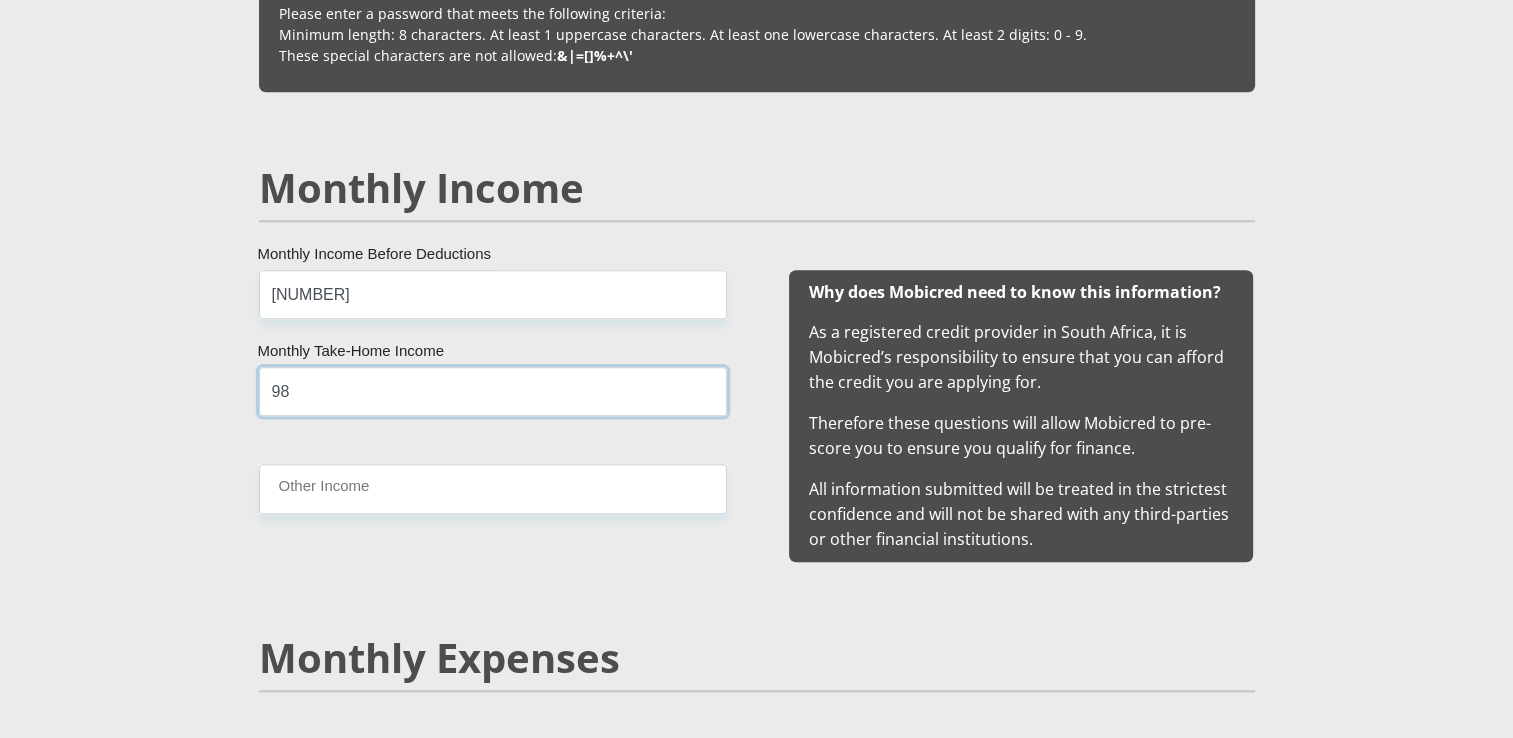 type on "9" 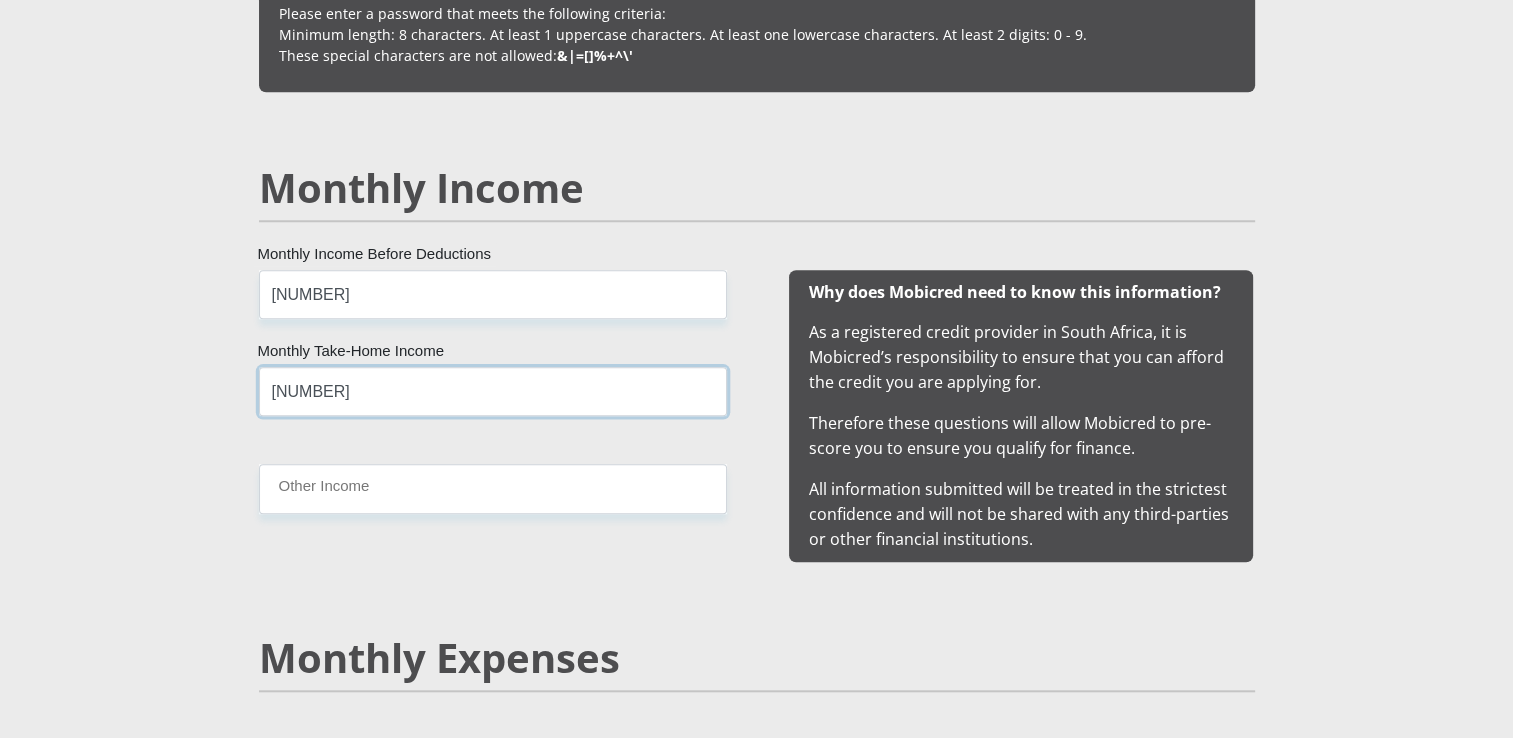 type on "[NUMBER]" 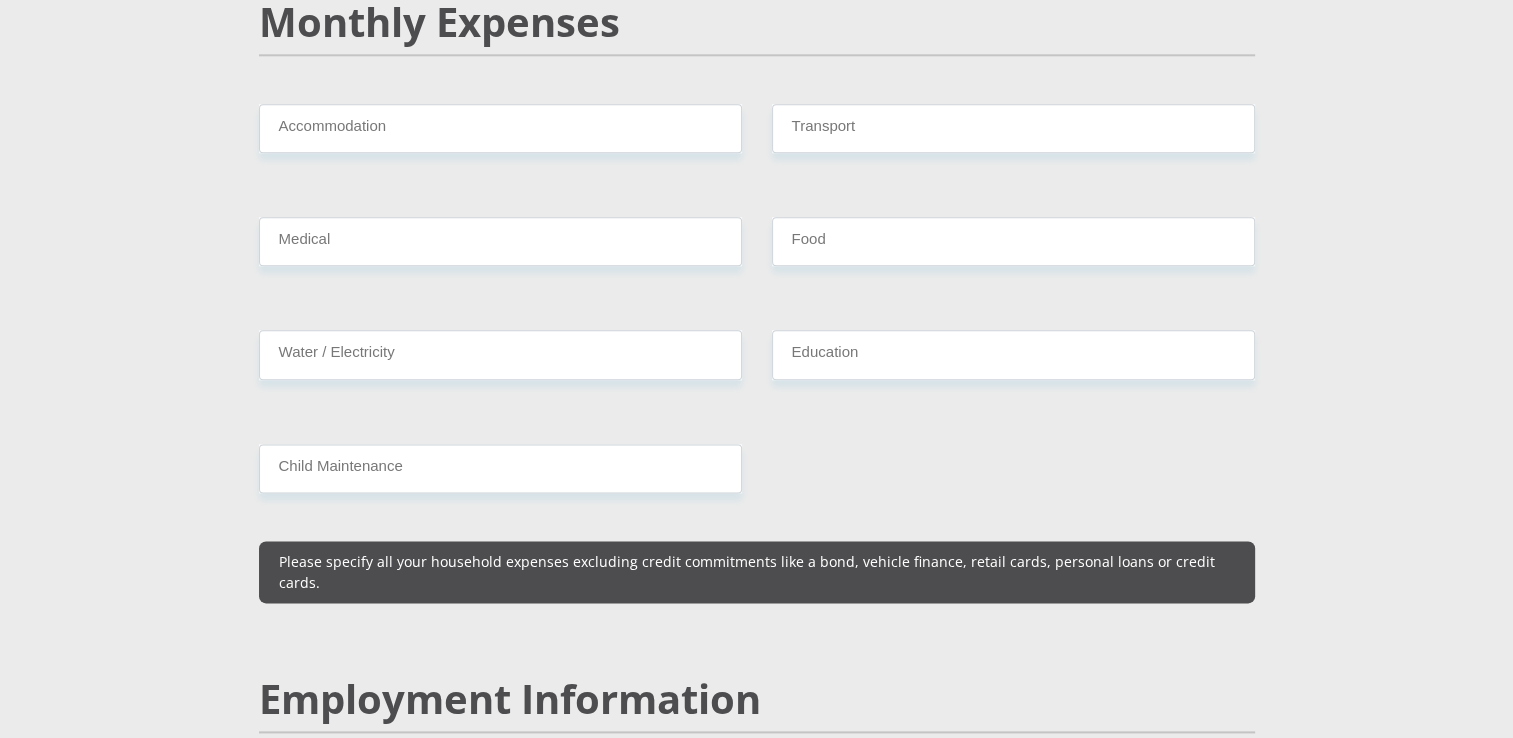 scroll, scrollTop: 2259, scrollLeft: 0, axis: vertical 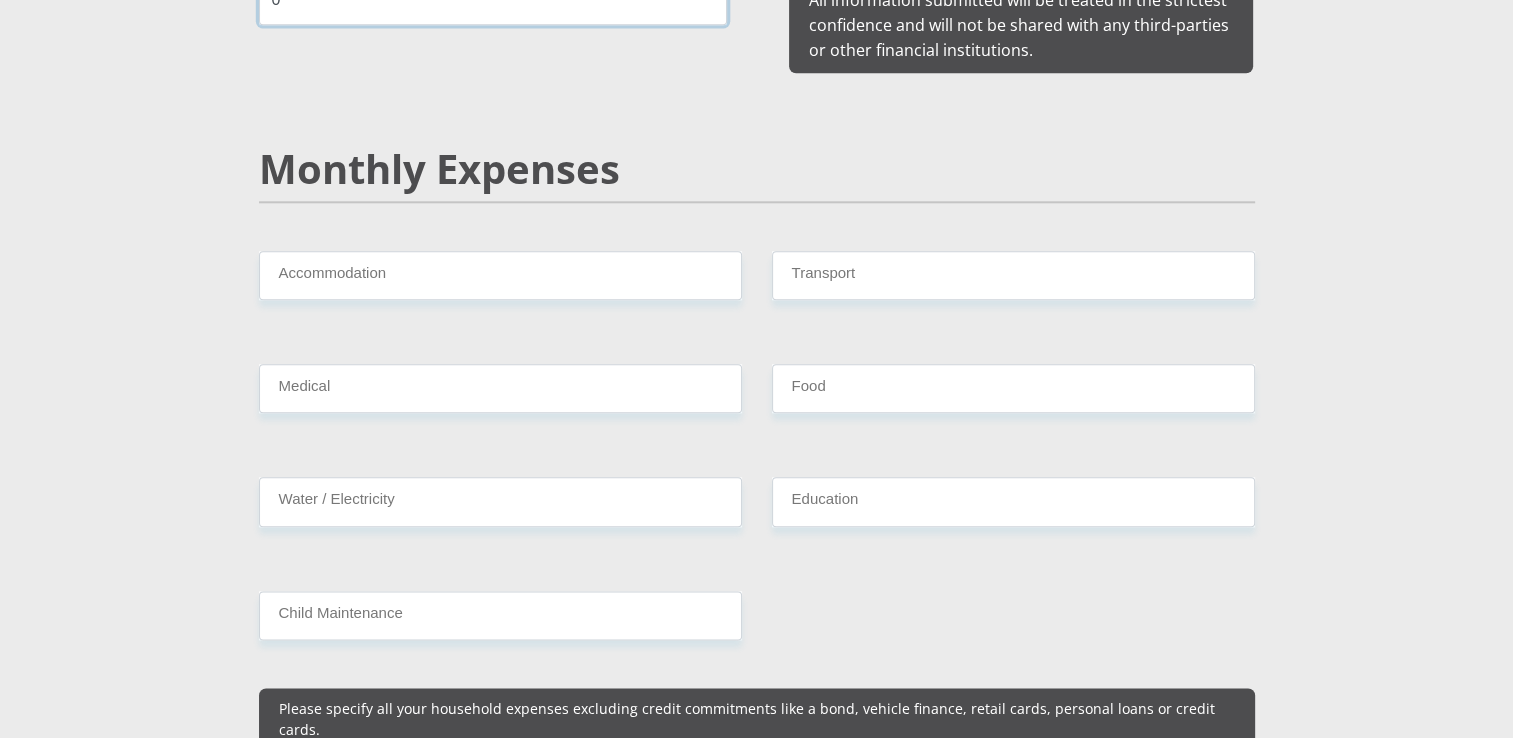 type on "0" 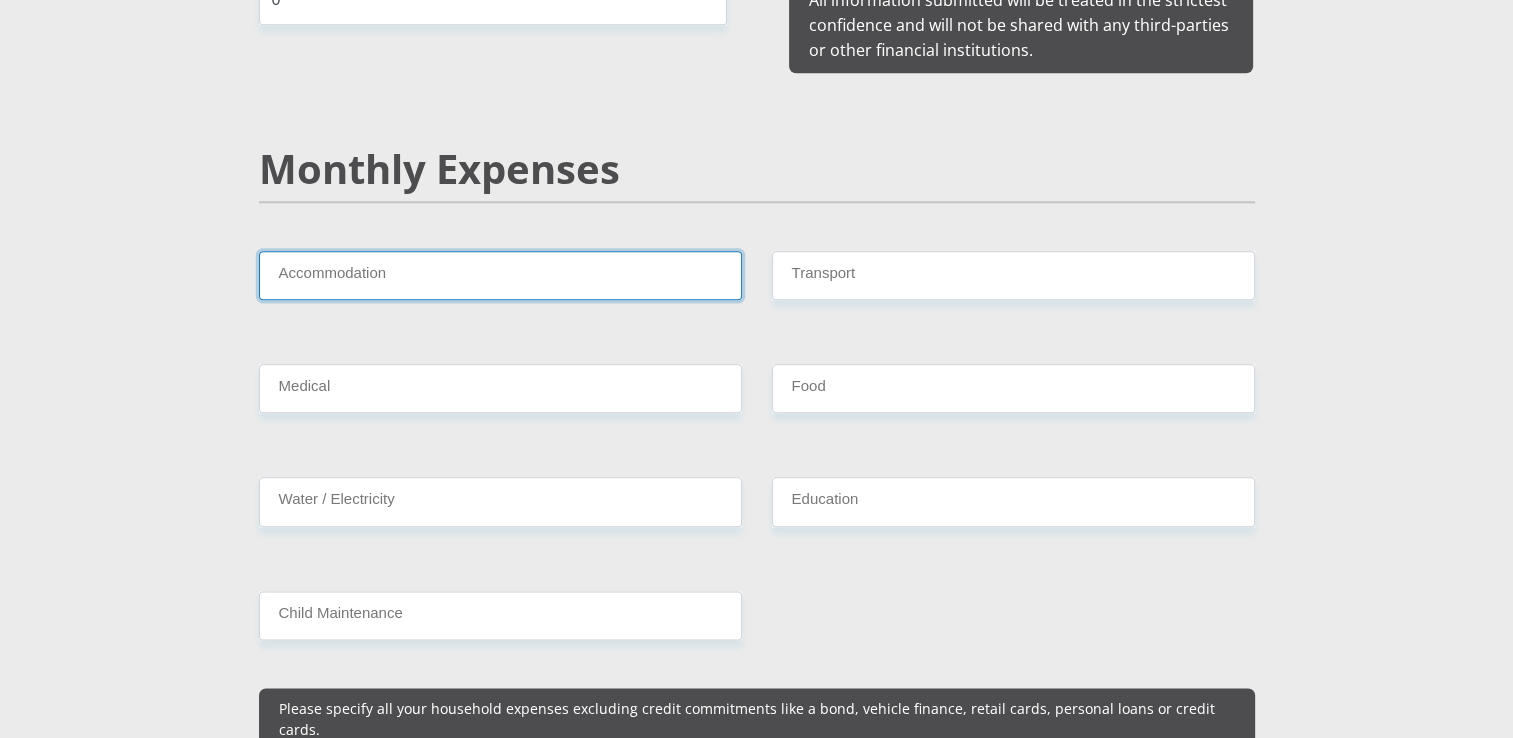 click on "Accommodation" at bounding box center [500, 275] 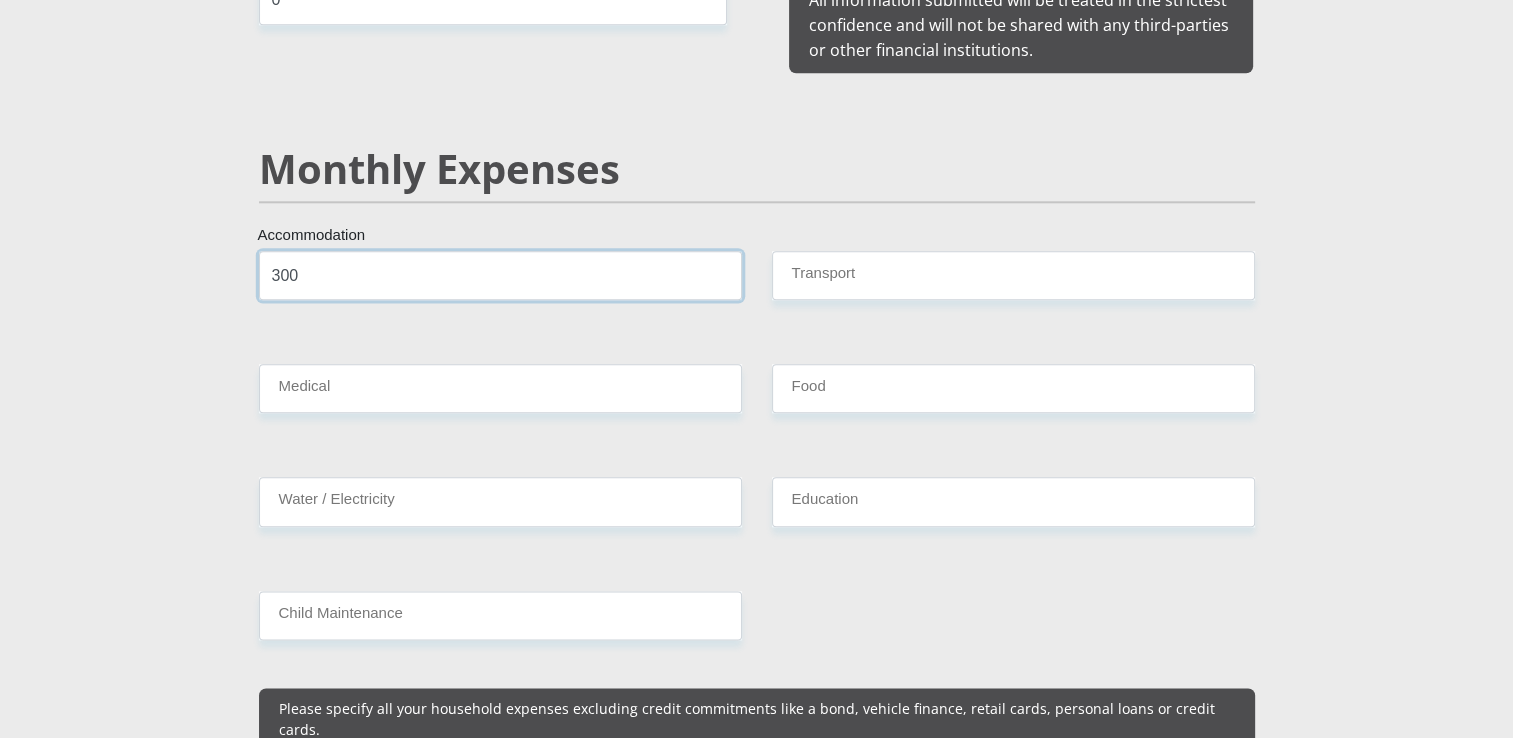 type on "300" 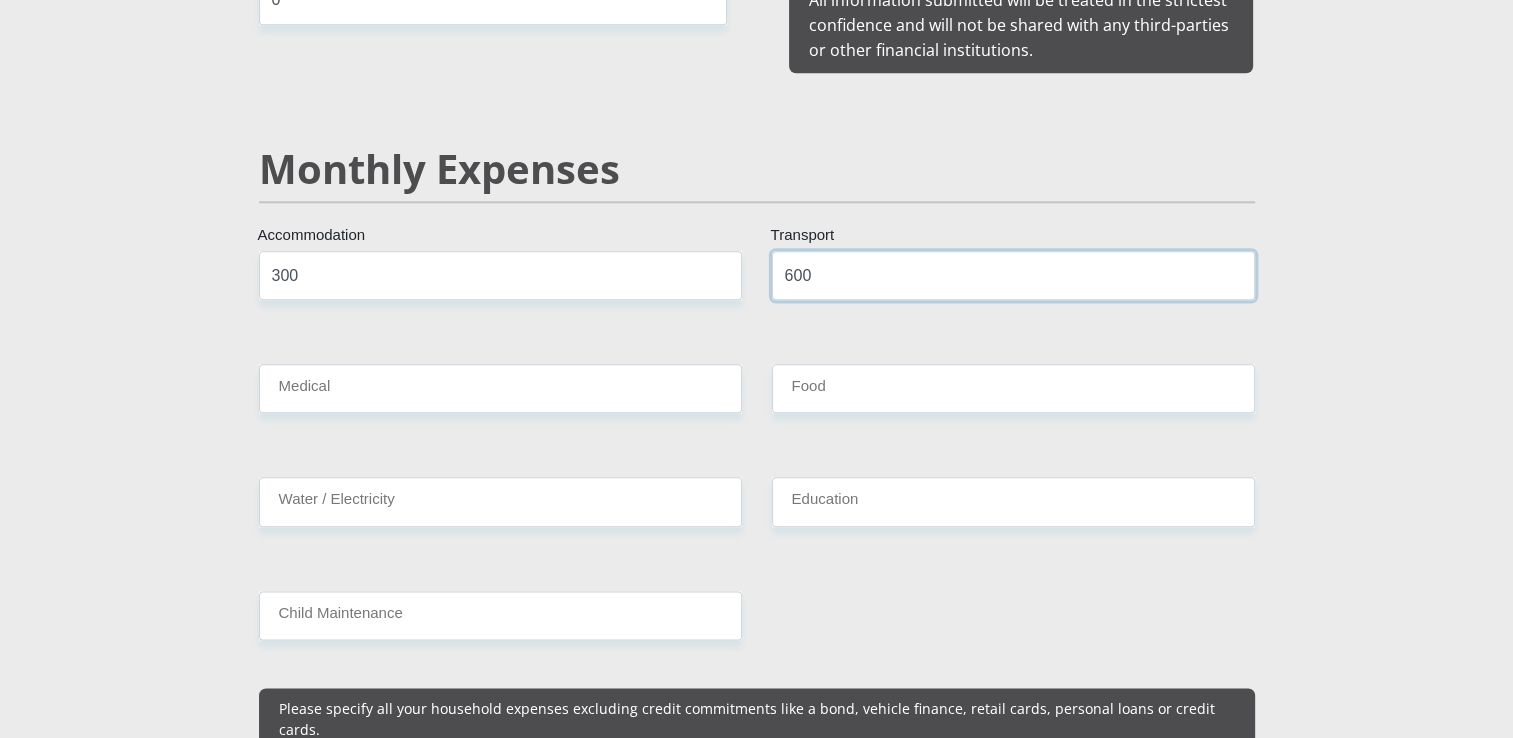 type on "600" 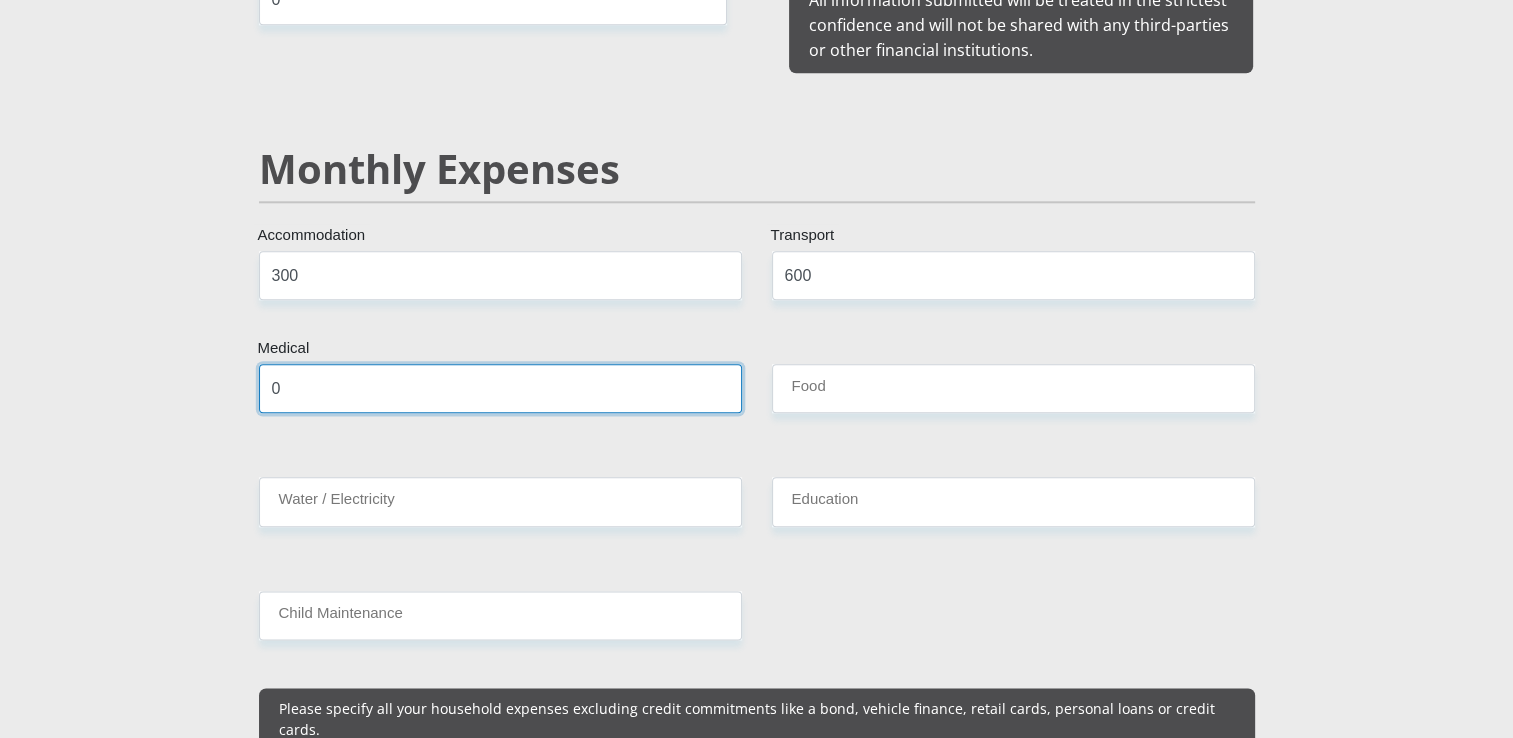 type on "0" 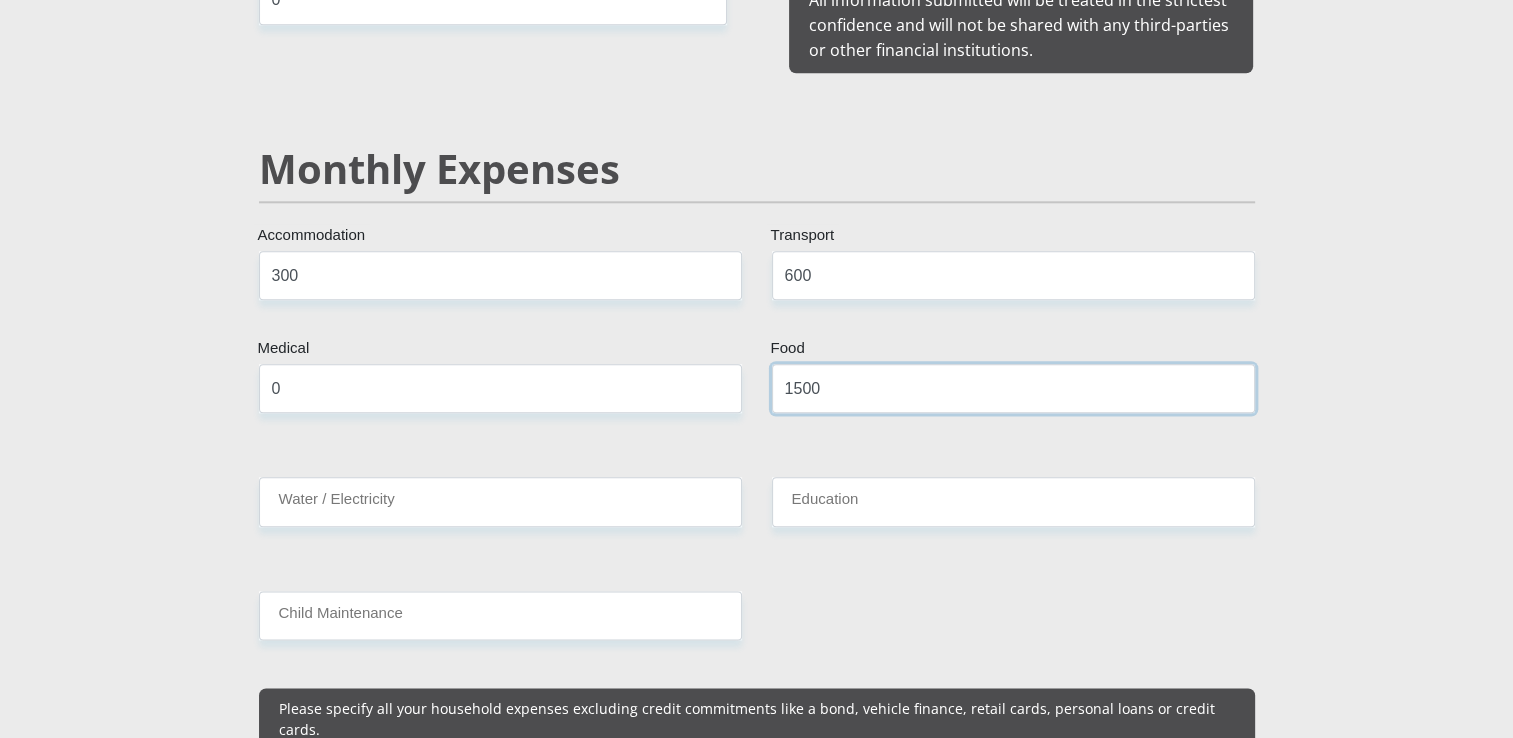 type on "1500" 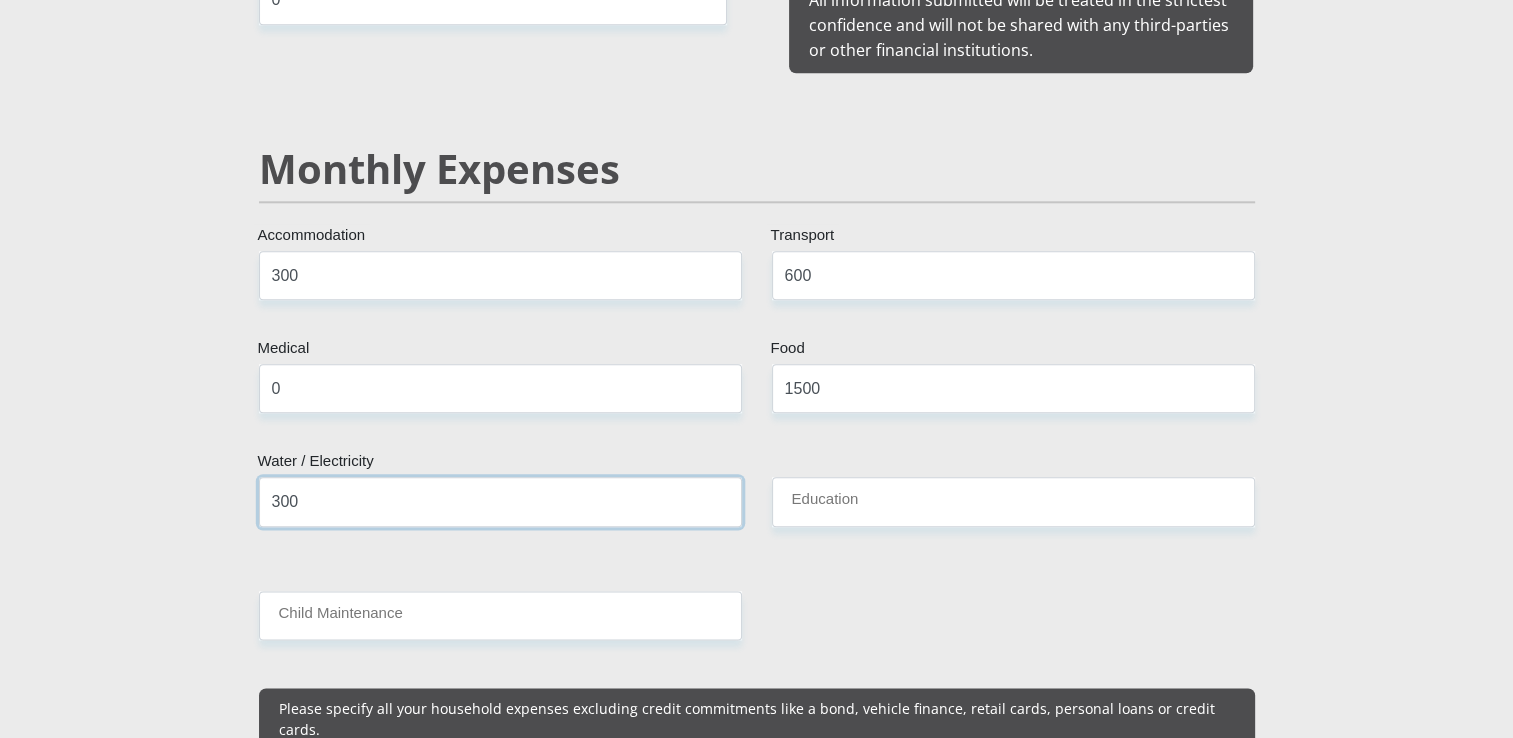 type on "300" 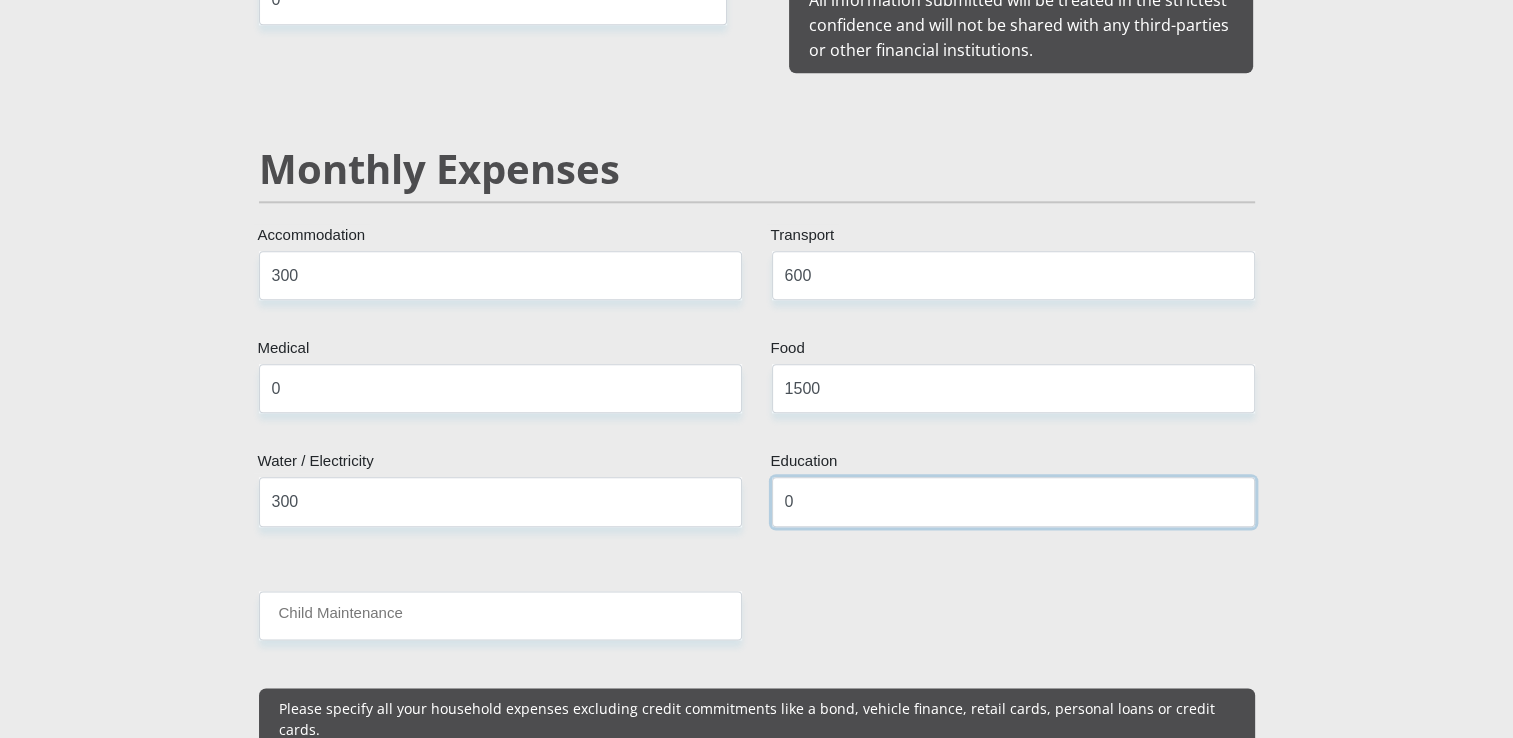 type on "0" 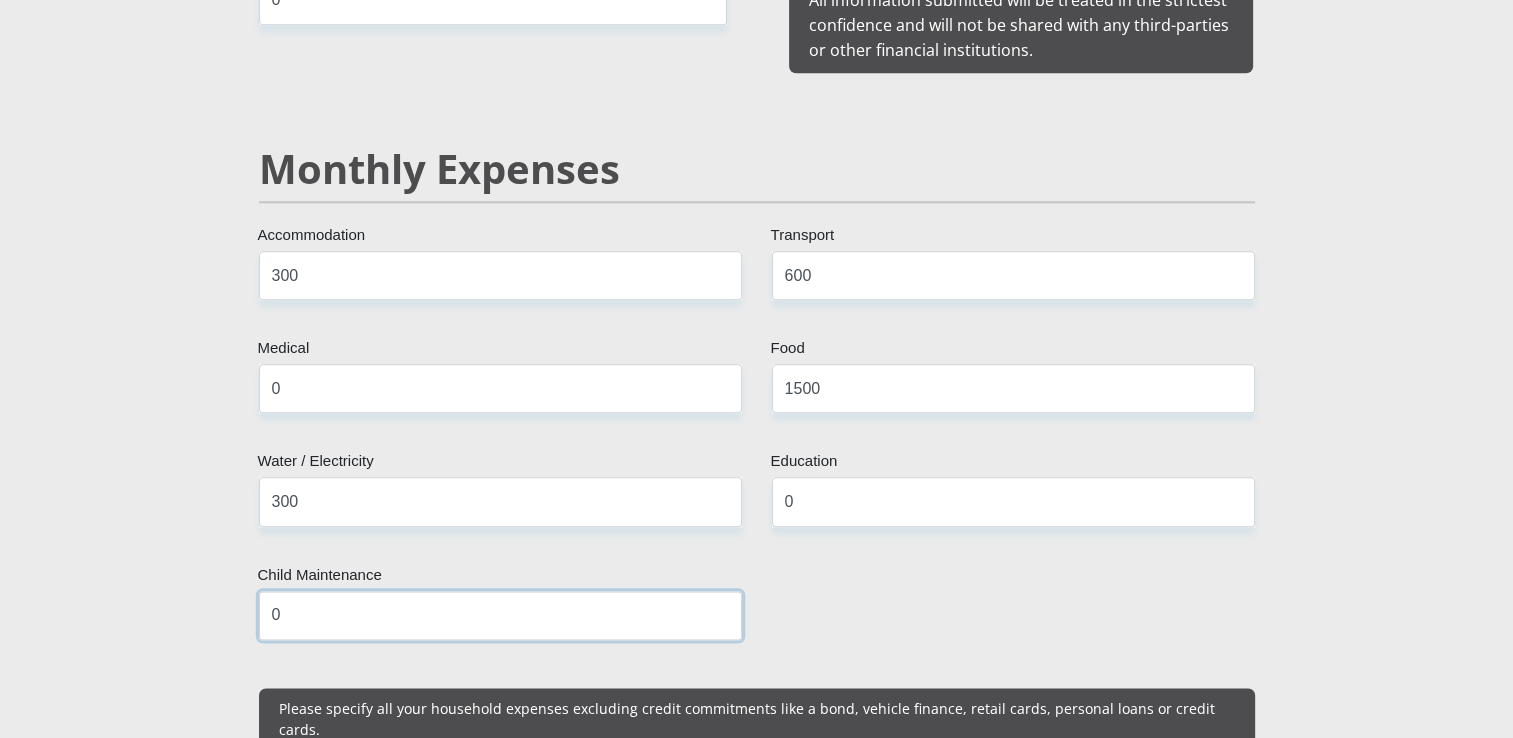 type on "0" 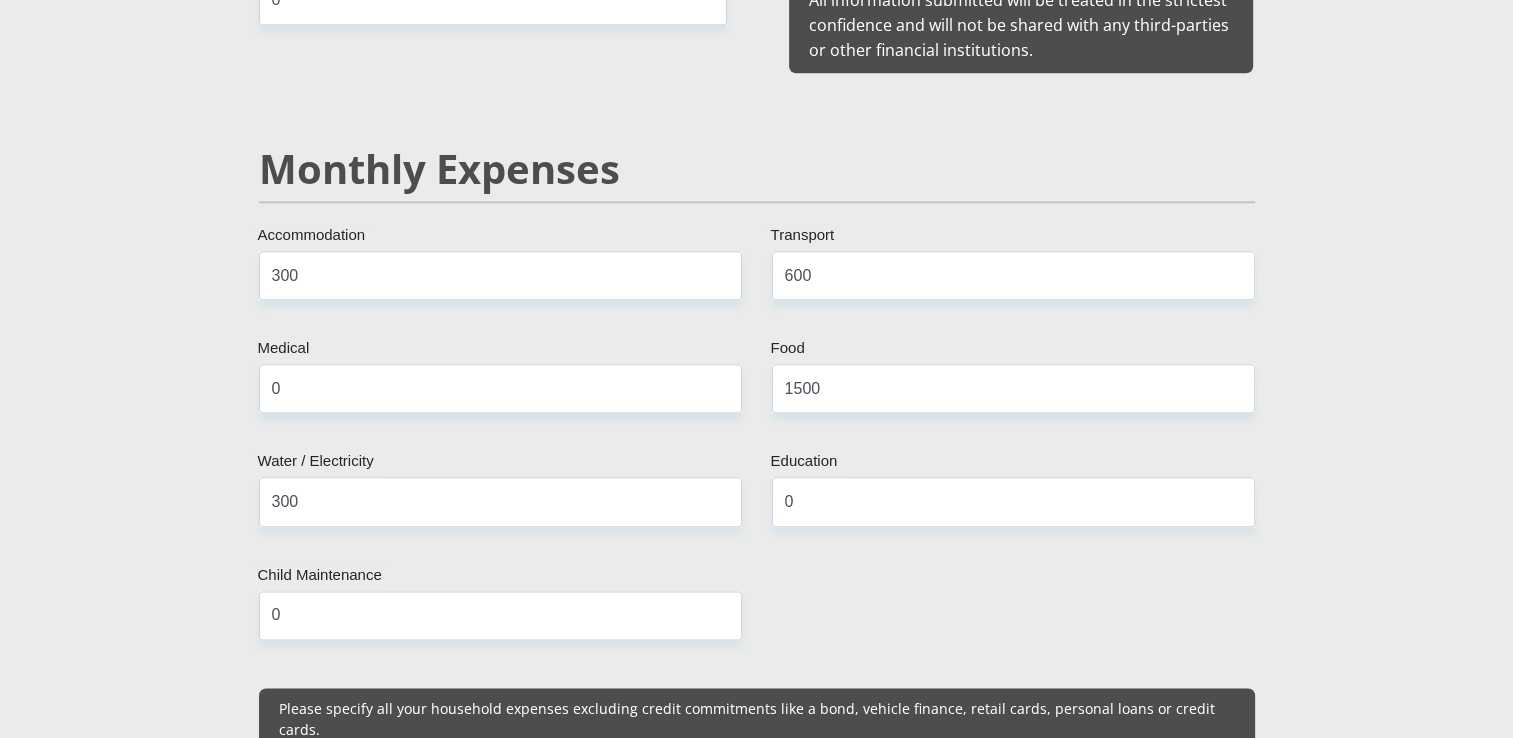 scroll, scrollTop: 2818, scrollLeft: 0, axis: vertical 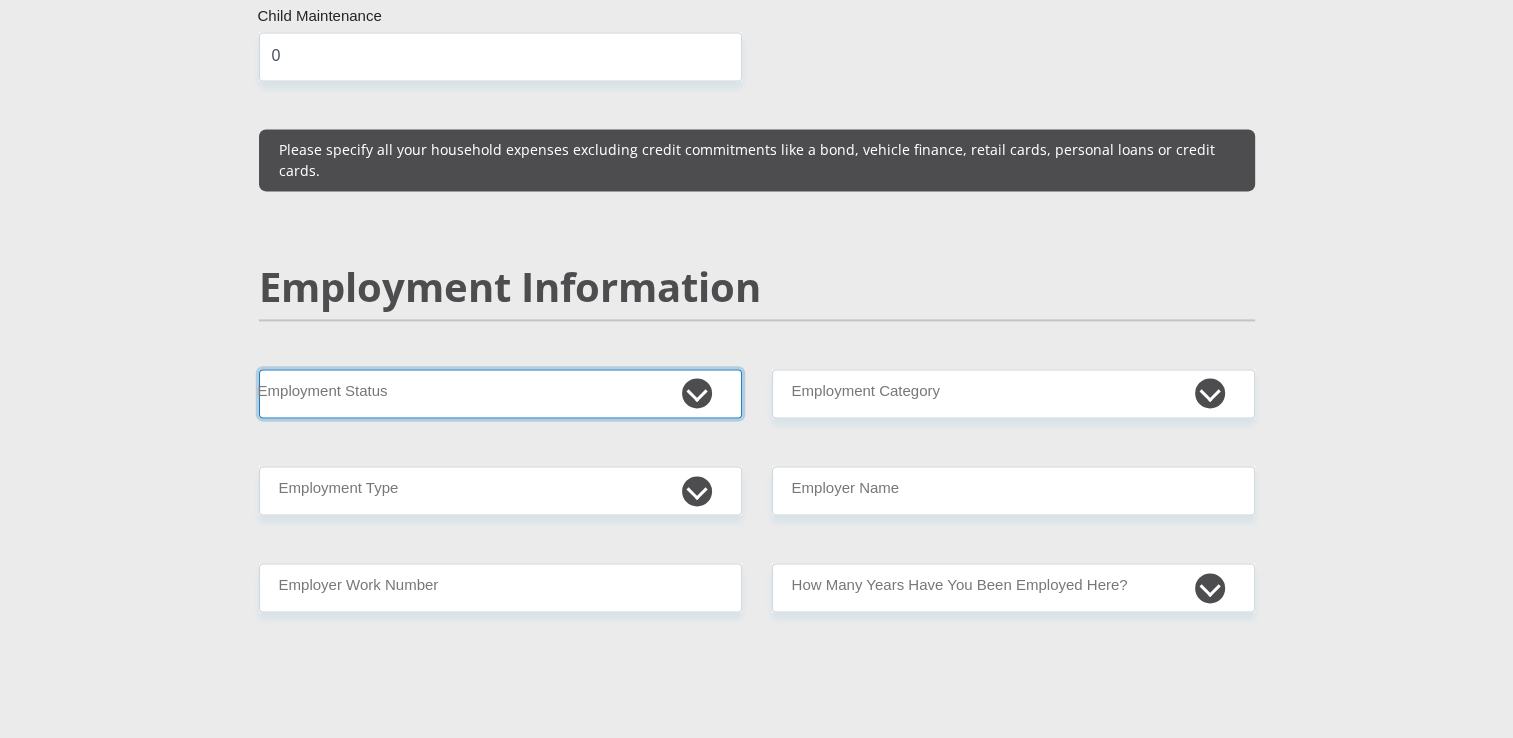 click on "Permanent/Full-time
Part-time/Casual
Contract Worker
Self-Employed
Housewife
Retired
Student
Medically Boarded
Disability
Unemployed" at bounding box center (500, 393) 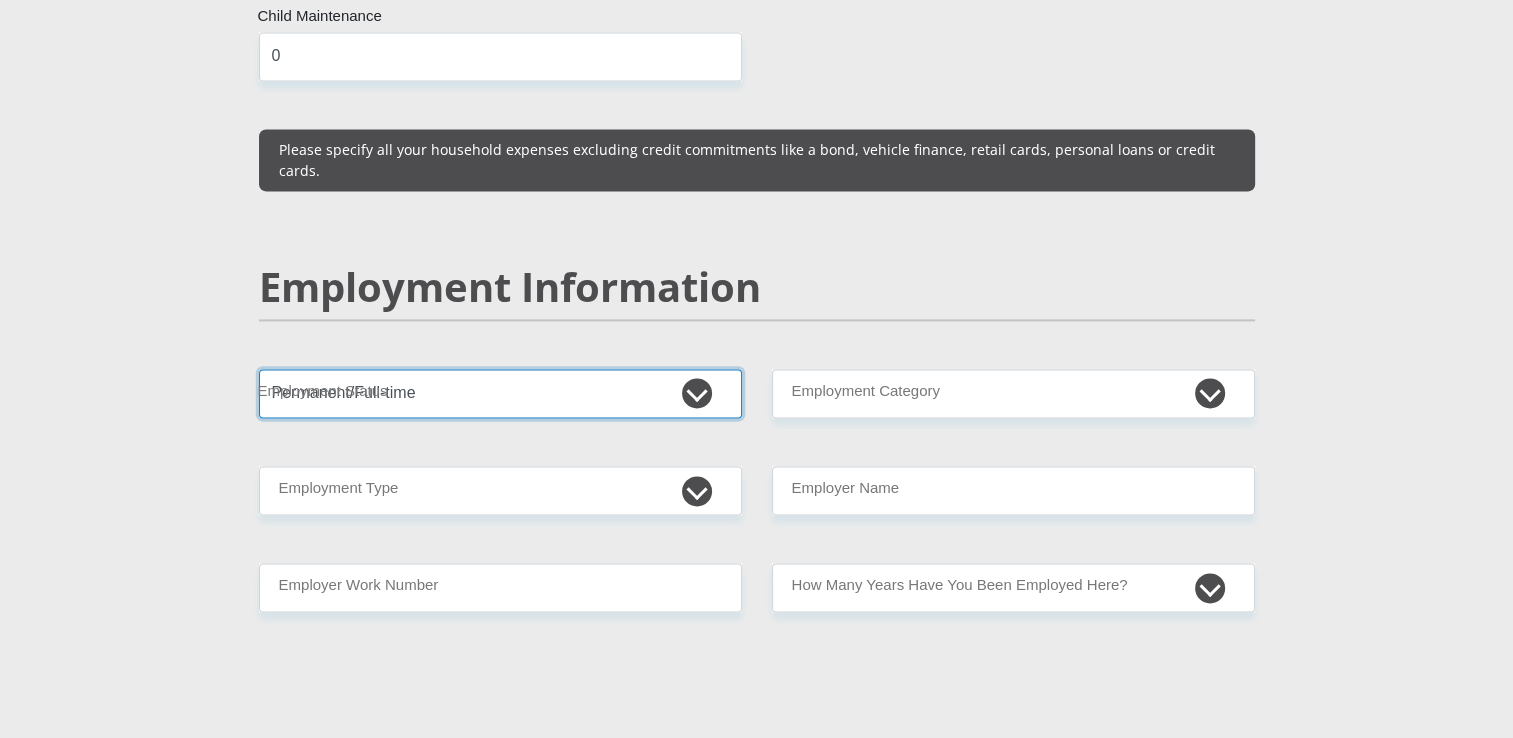 click on "Permanent/Full-time
Part-time/Casual
Contract Worker
Self-Employed
Housewife
Retired
Student
Medically Boarded
Disability
Unemployed" at bounding box center [500, 393] 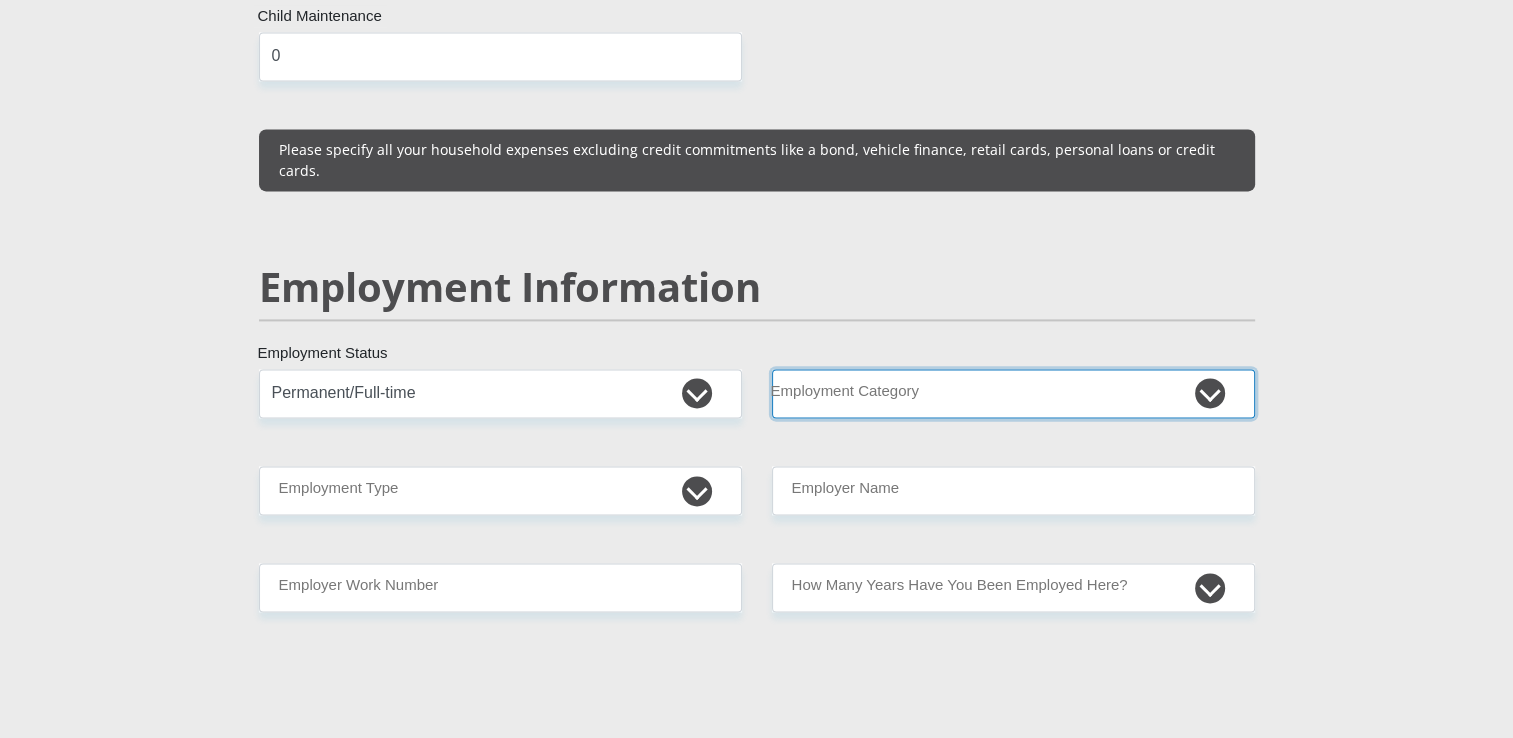 click on "AGRICULTURE
ALCOHOL & TOBACCO
CONSTRUCTION MATERIALS
METALLURGY
EQUIPMENT FOR RENEWABLE ENERGY
SPECIALIZED CONTRACTORS
CAR
GAMING (INCL. INTERNET
OTHER WHOLESALE
UNLICENSED PHARMACEUTICALS
CURRENCY EXCHANGE HOUSES
OTHER FINANCIAL INSTITUTIONS & INSURANCE
REAL ESTATE AGENTS
OIL & GAS
OTHER MATERIALS (E.G. IRON ORE)
PRECIOUS STONES & PRECIOUS METALS
POLITICAL ORGANIZATIONS
RELIGIOUS ORGANIZATIONS(NOT SECTS)
ACTI. HAVING BUSINESS DEAL WITH PUBLIC ADMINISTRATION
LAUNDROMATS" at bounding box center [1013, 393] 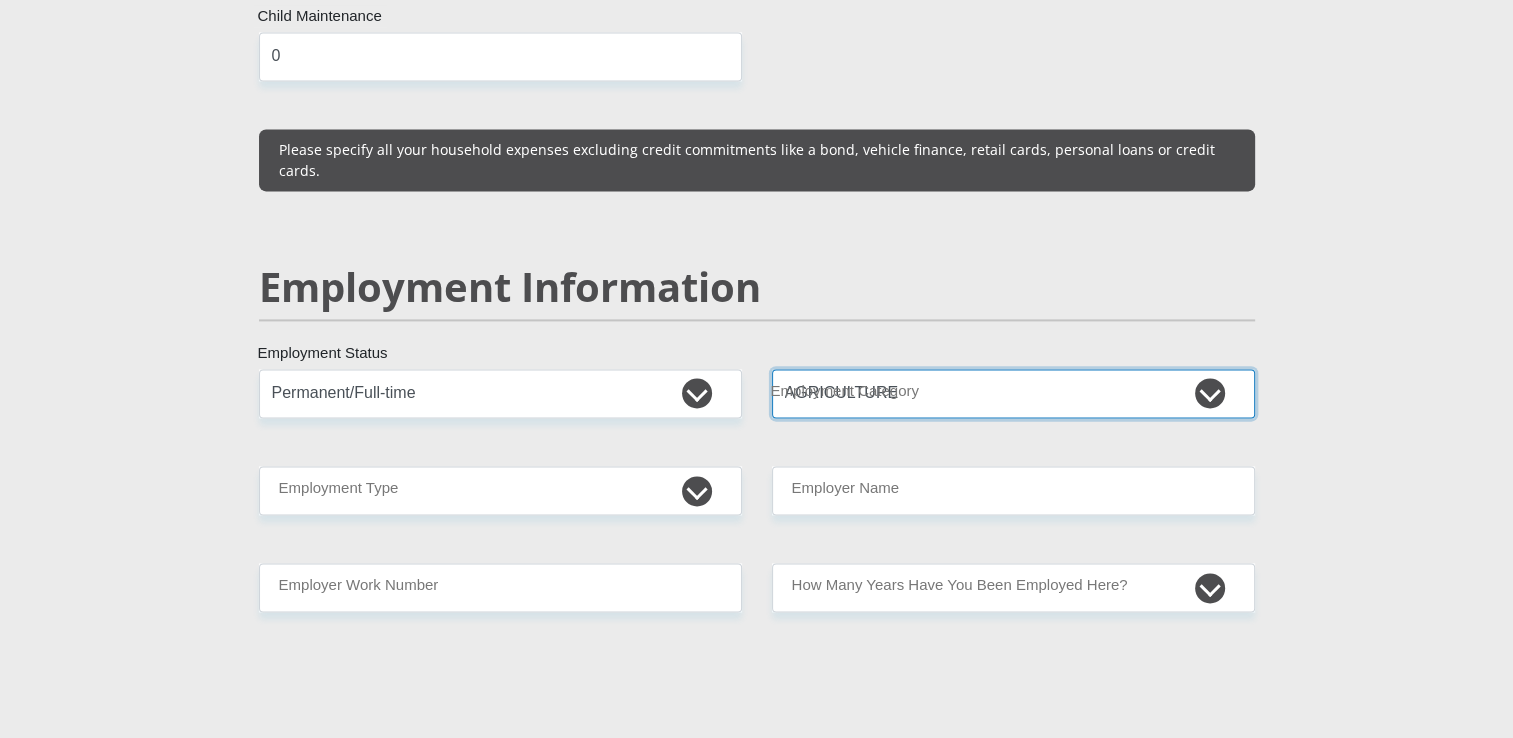 click on "AGRICULTURE
ALCOHOL & TOBACCO
CONSTRUCTION MATERIALS
METALLURGY
EQUIPMENT FOR RENEWABLE ENERGY
SPECIALIZED CONTRACTORS
CAR
GAMING (INCL. INTERNET
OTHER WHOLESALE
UNLICENSED PHARMACEUTICALS
CURRENCY EXCHANGE HOUSES
OTHER FINANCIAL INSTITUTIONS & INSURANCE
REAL ESTATE AGENTS
OIL & GAS
OTHER MATERIALS (E.G. IRON ORE)
PRECIOUS STONES & PRECIOUS METALS
POLITICAL ORGANIZATIONS
RELIGIOUS ORGANIZATIONS(NOT SECTS)
ACTI. HAVING BUSINESS DEAL WITH PUBLIC ADMINISTRATION
LAUNDROMATS" at bounding box center (1013, 393) 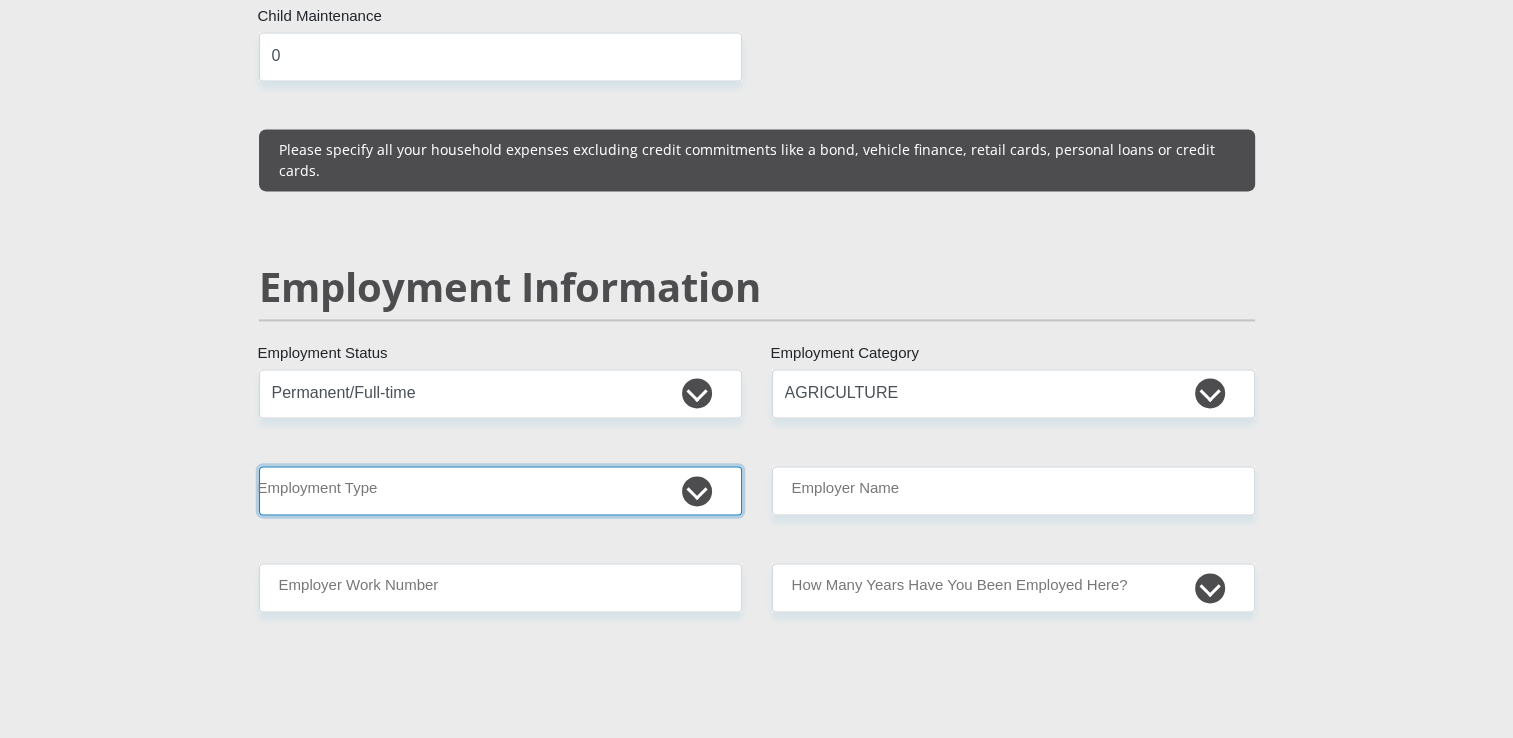 click on "College/Lecturer
Craft Seller
Creative
Driver
Executive
Farmer
Forces - Non Commissioned
Forces - Officer
Hawker
Housewife
Labourer
Licenced Professional
Manager
Miner
Non Licenced Professional
Office Staff/Clerk
Outside Worker
Pensioner
Permanent Teacher
Production/Manufacturing
Sales
Self-Employed
Semi-Professional Worker
Service Industry  Social Worker  Student" at bounding box center [500, 490] 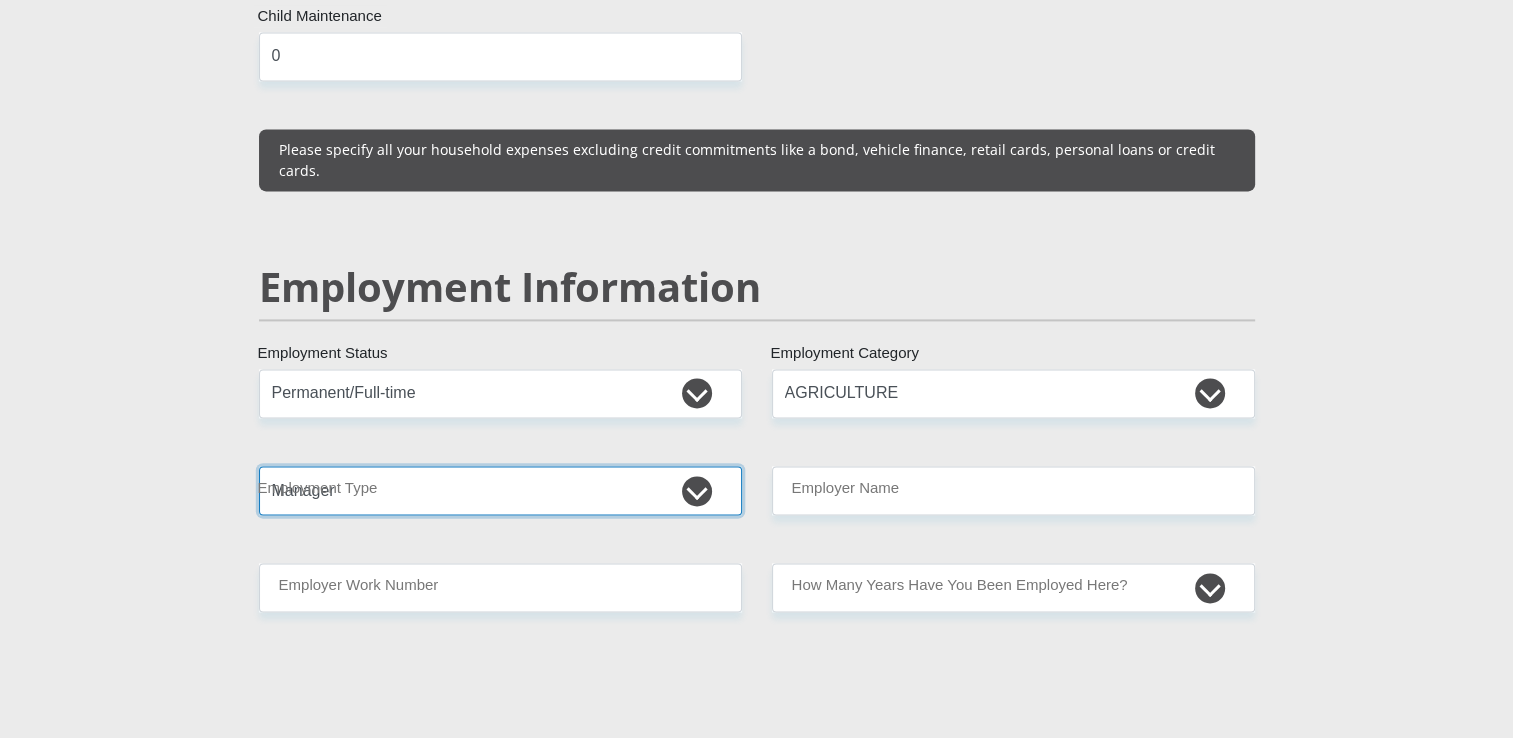 click on "College/Lecturer
Craft Seller
Creative
Driver
Executive
Farmer
Forces - Non Commissioned
Forces - Officer
Hawker
Housewife
Labourer
Licenced Professional
Manager
Miner
Non Licenced Professional
Office Staff/Clerk
Outside Worker
Pensioner
Permanent Teacher
Production/Manufacturing
Sales
Self-Employed
Semi-Professional Worker
Service Industry  Social Worker  Student" at bounding box center (500, 490) 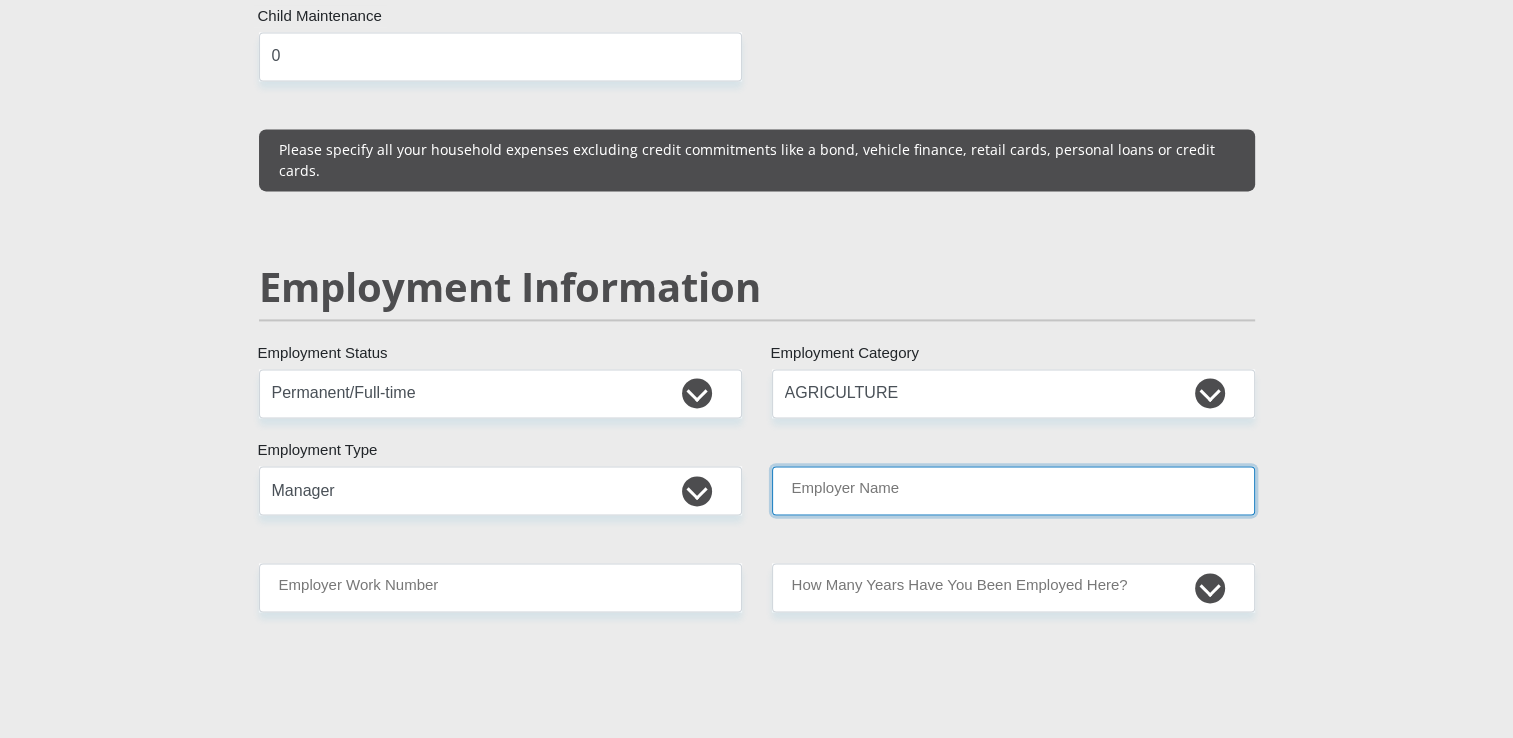 click on "Employer Name" at bounding box center (1013, 490) 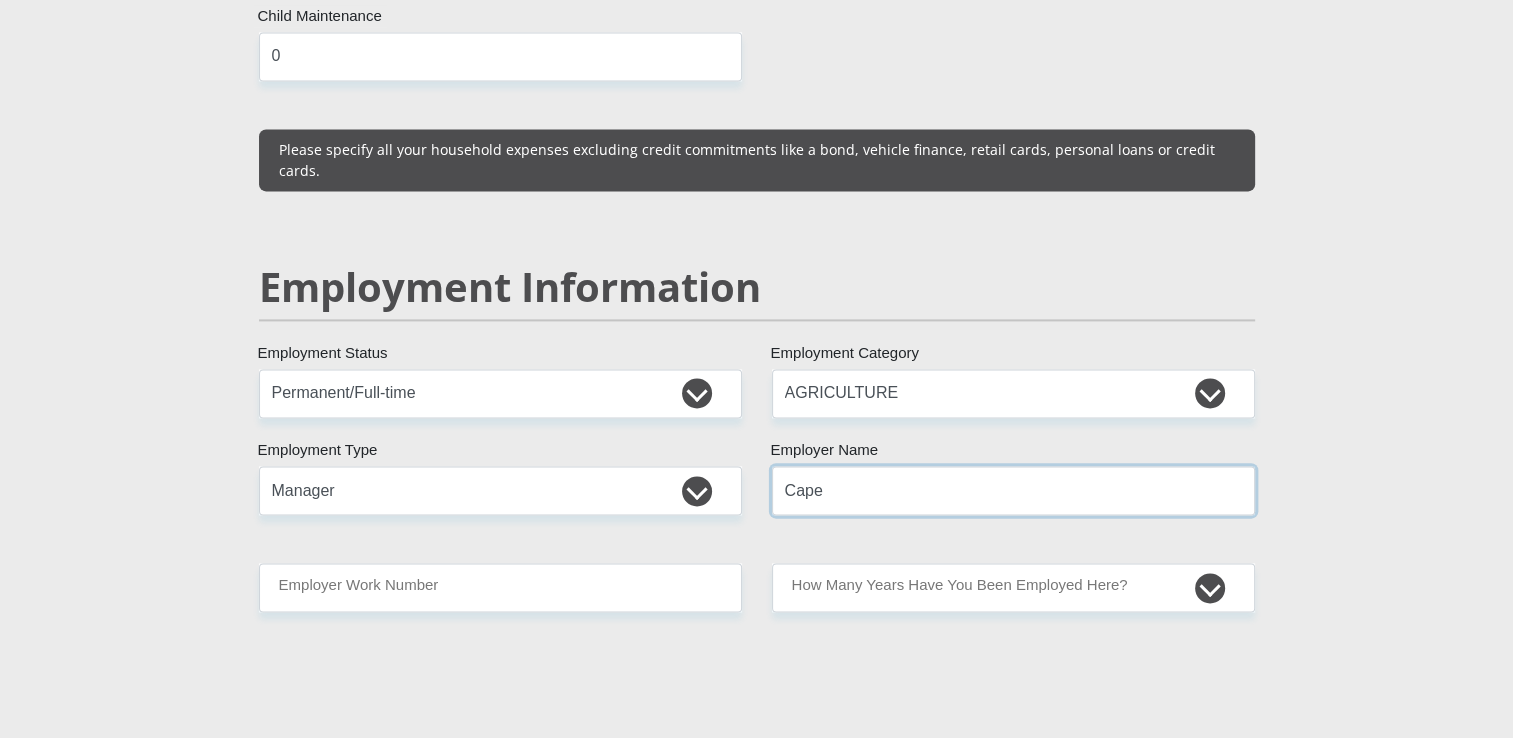 click on "Cape" at bounding box center (1013, 490) 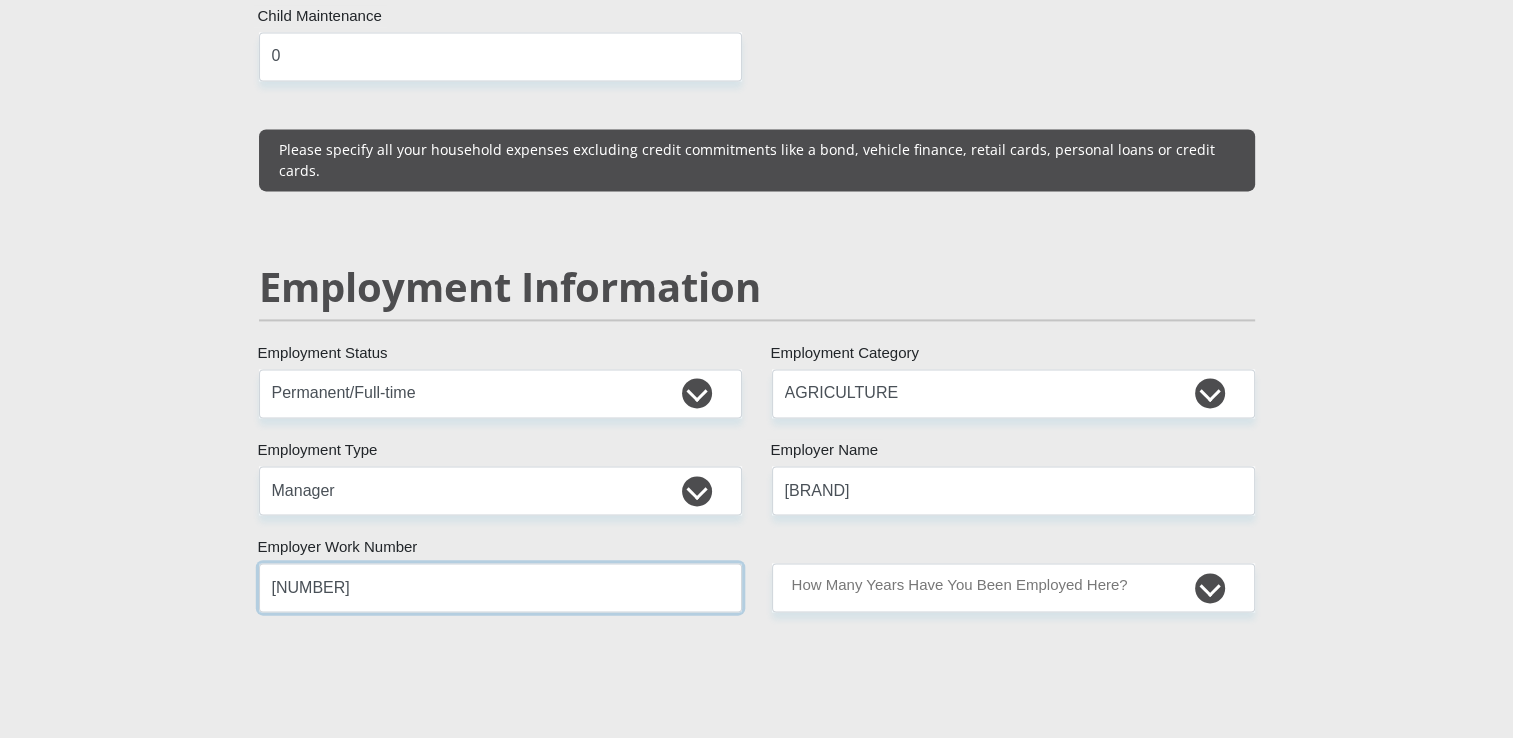 type on "[NUMBER]" 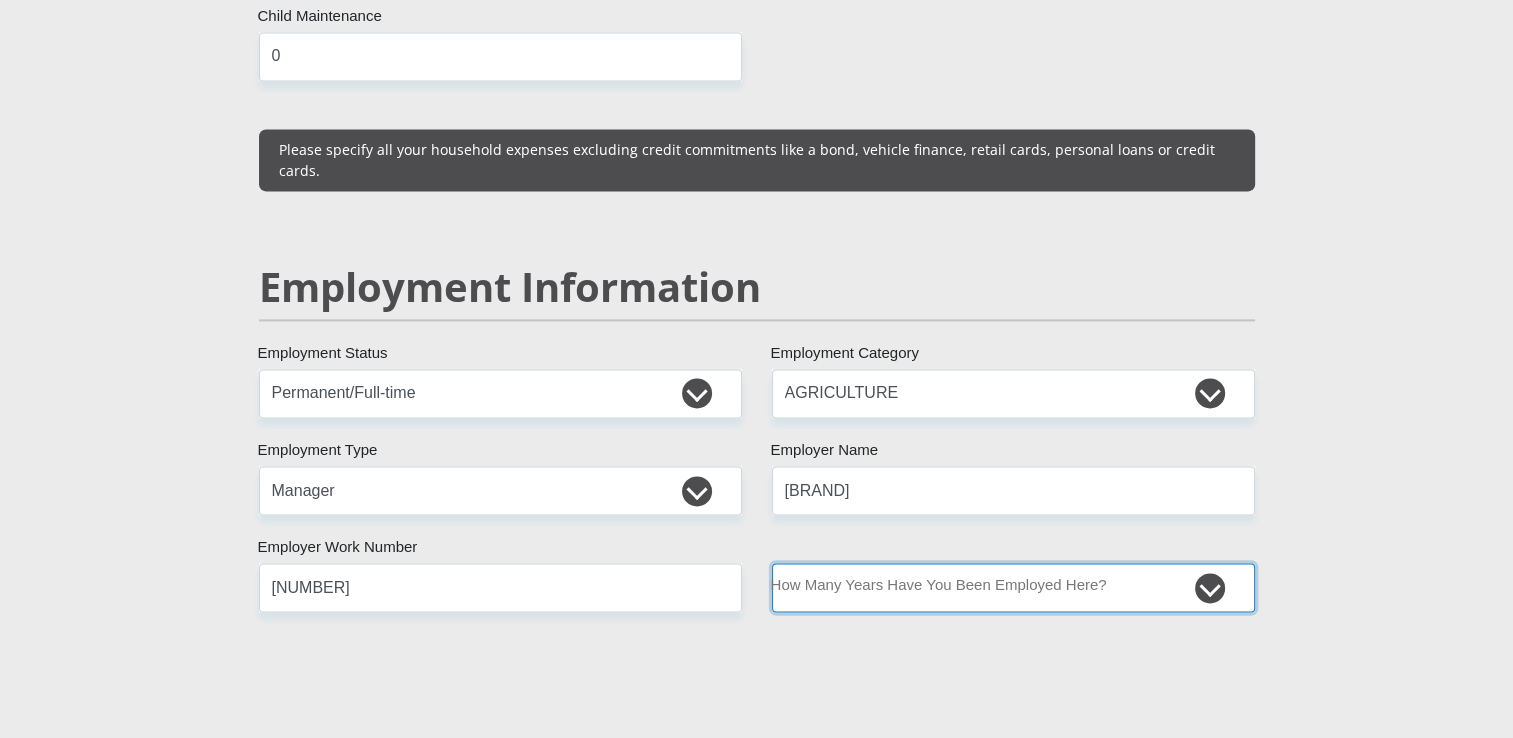 select on "48" 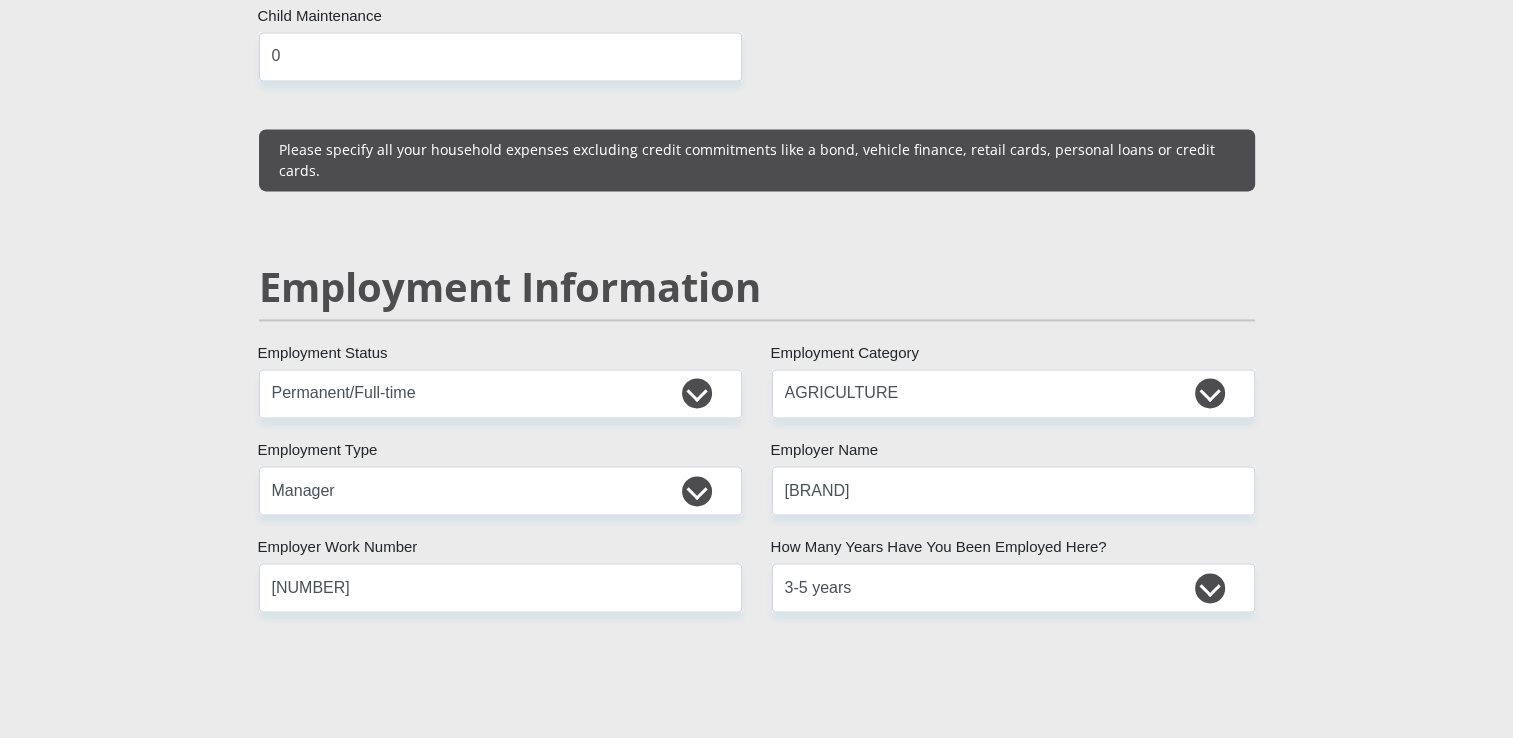 scroll, scrollTop: 3308, scrollLeft: 0, axis: vertical 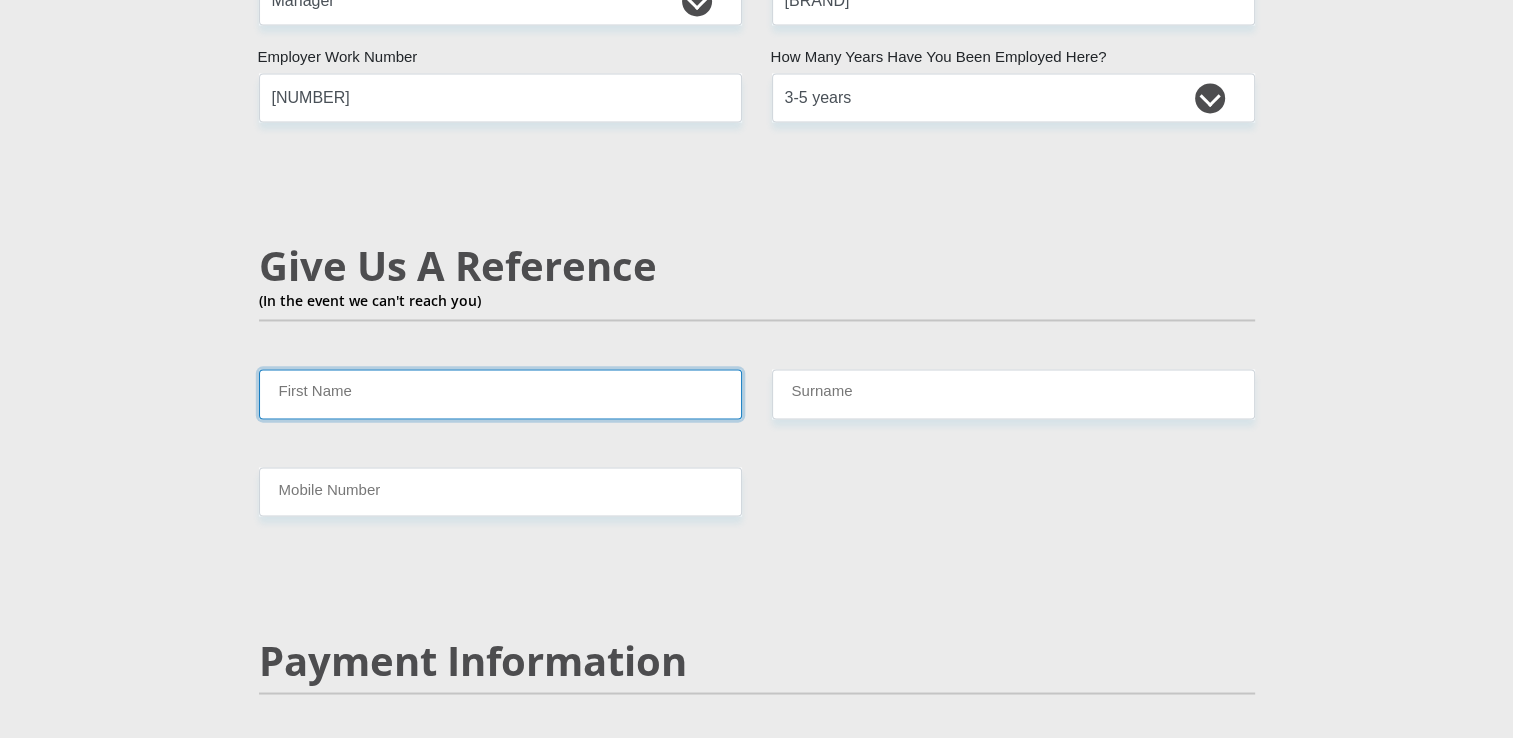 type on "C" 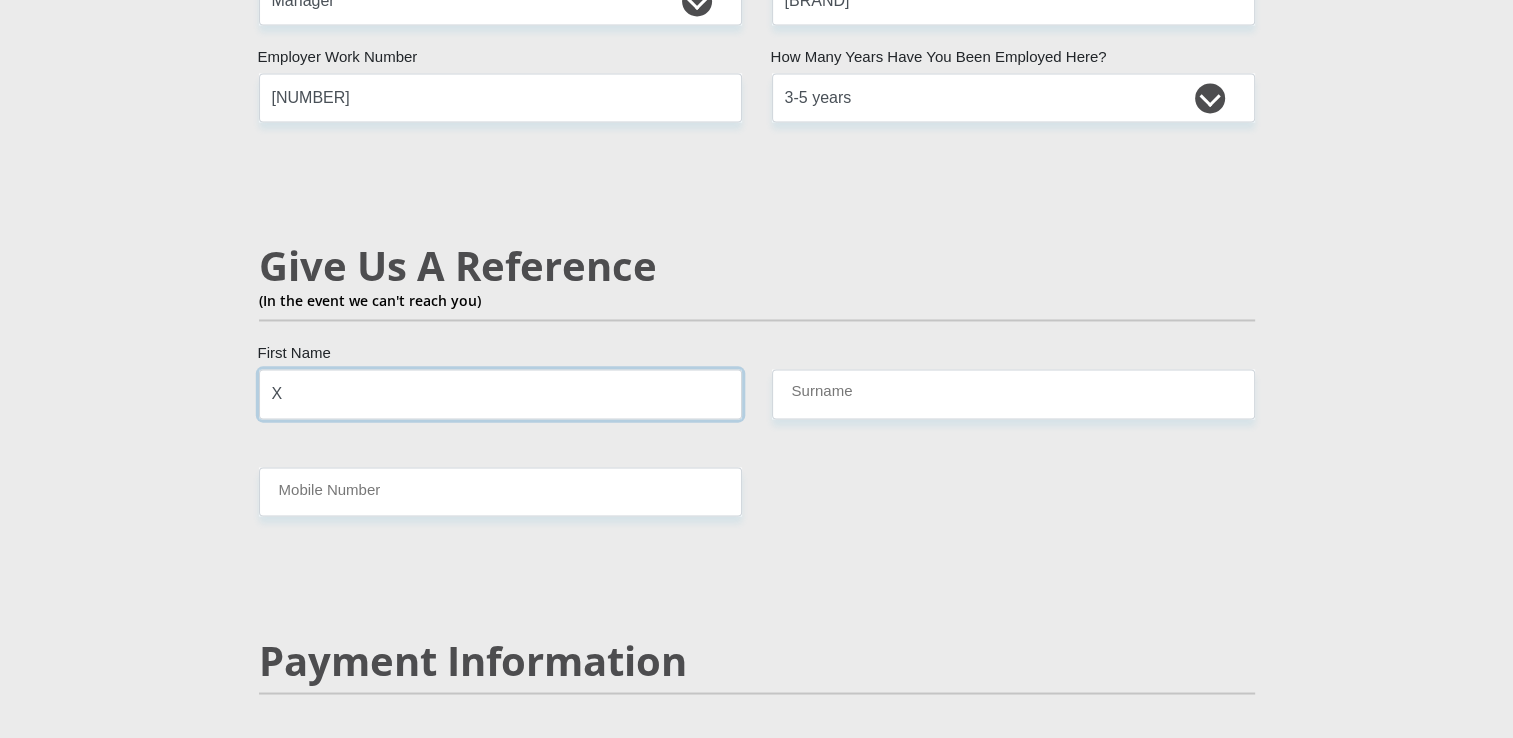 type on "[FIRST]" 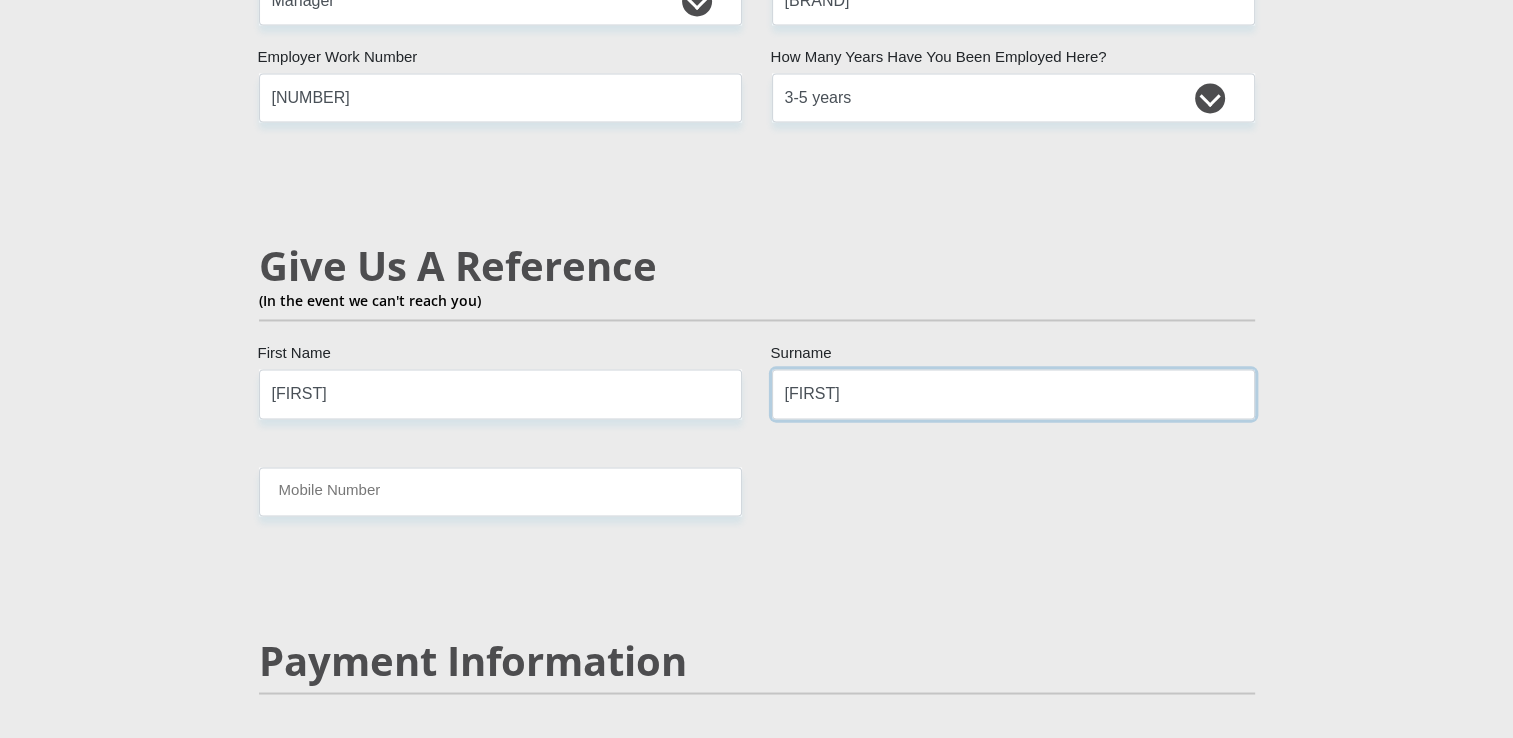 type on "[FIRST]" 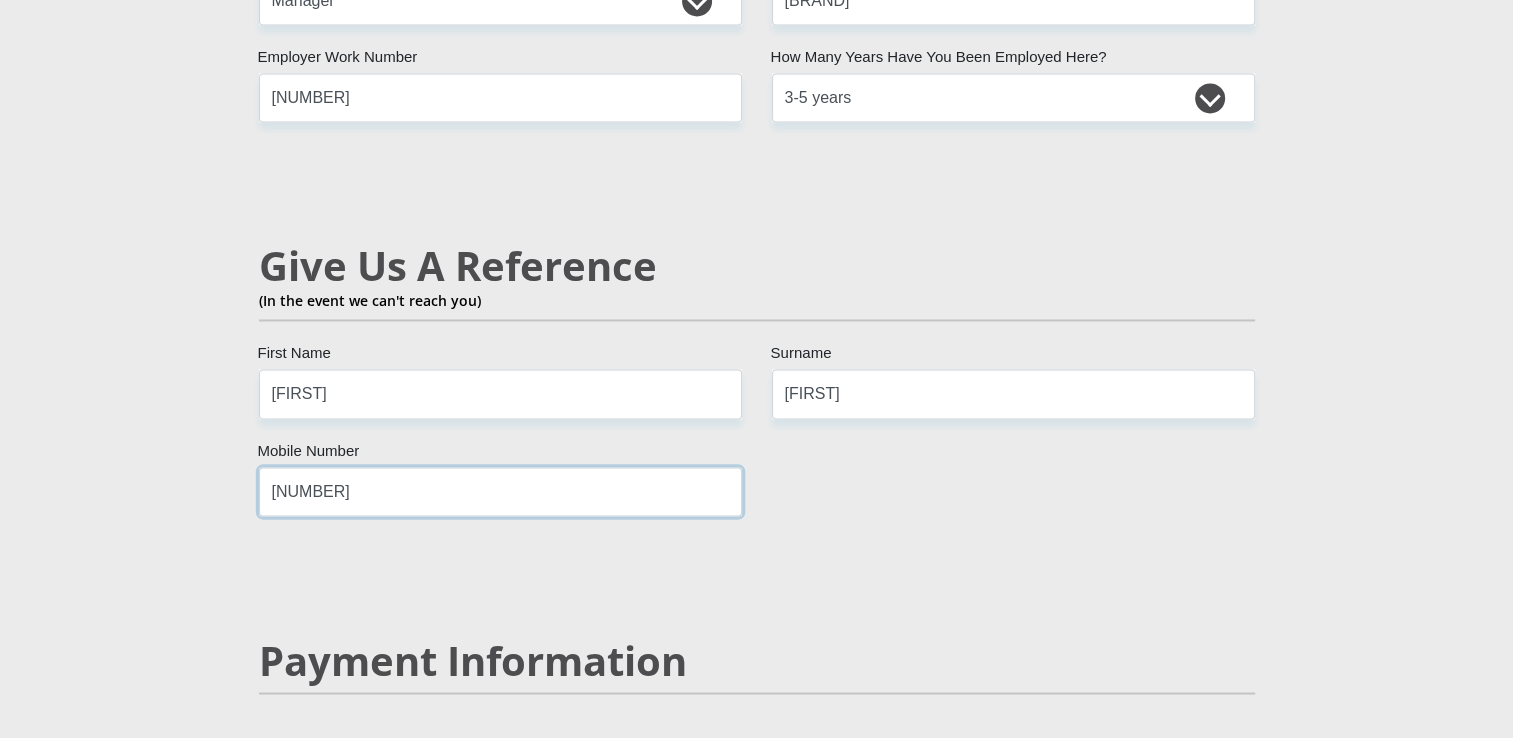 type on "[NUMBER]" 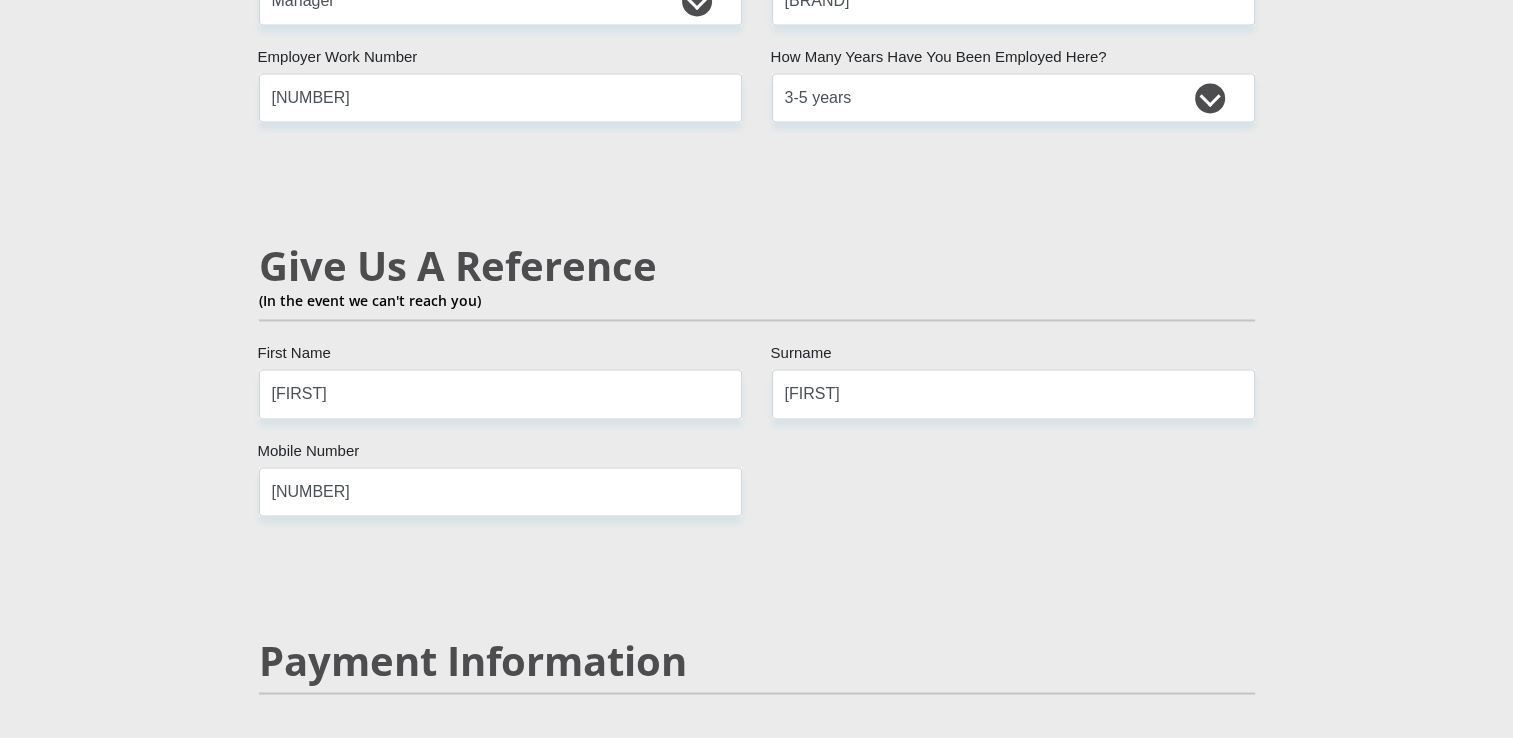 scroll, scrollTop: 3336, scrollLeft: 0, axis: vertical 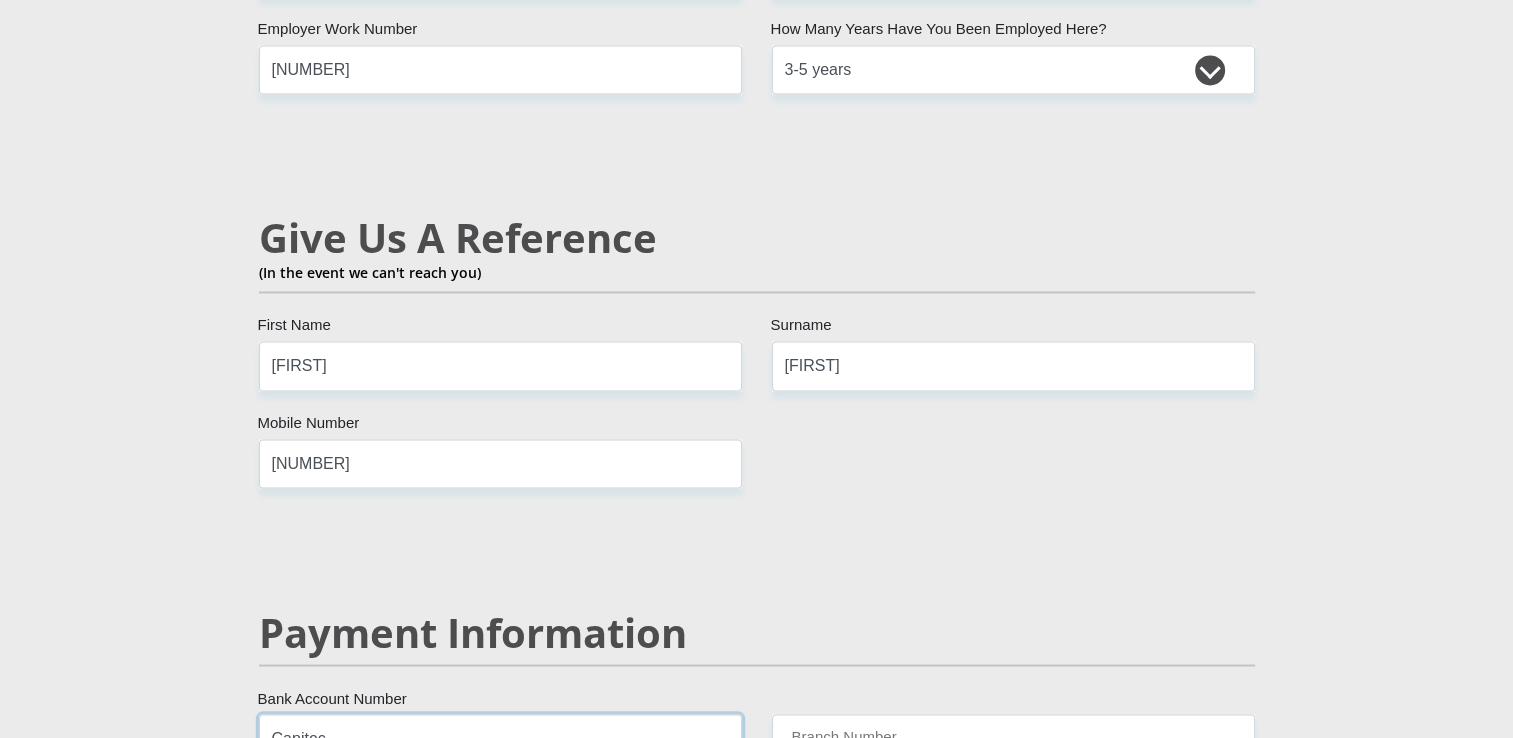type on "Capitec" 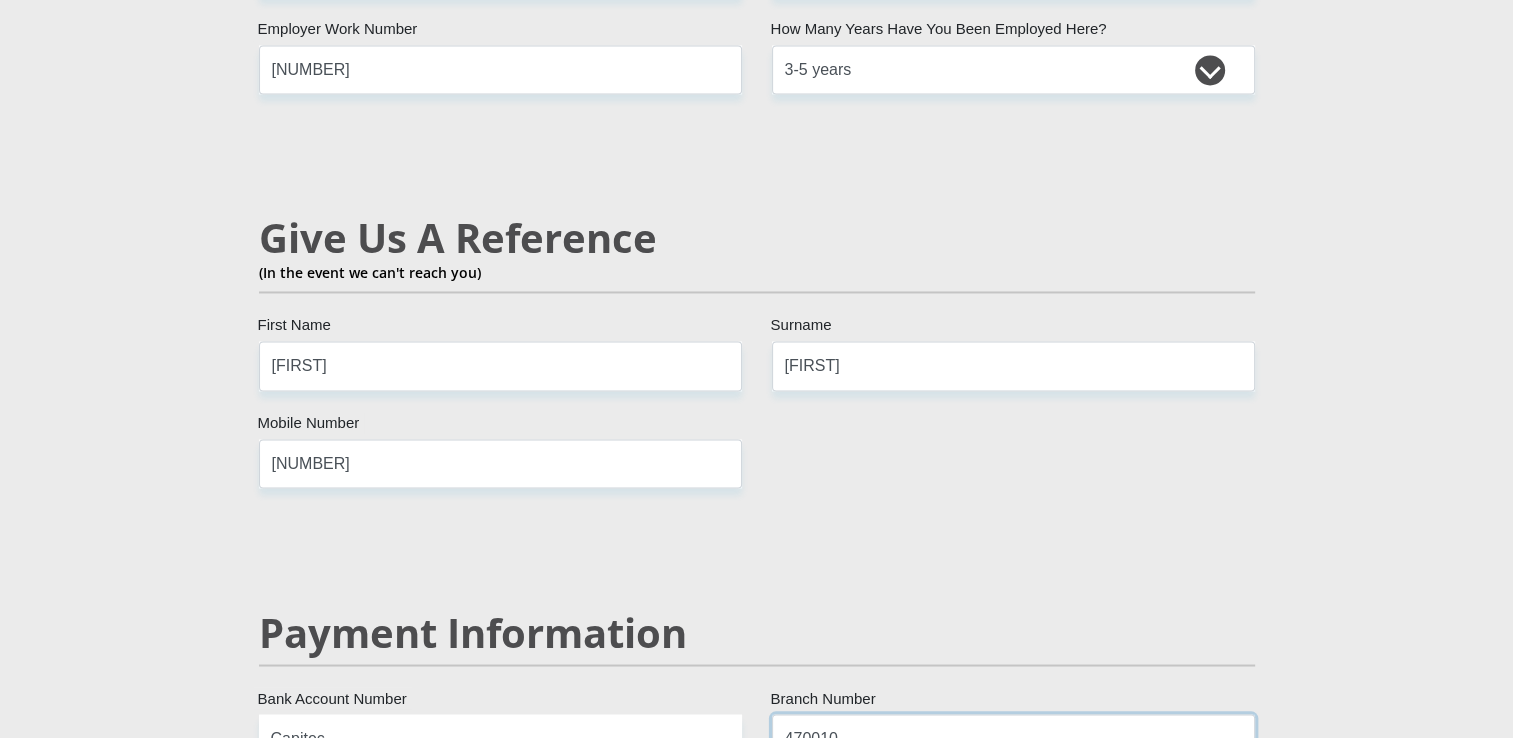 type on "470010" 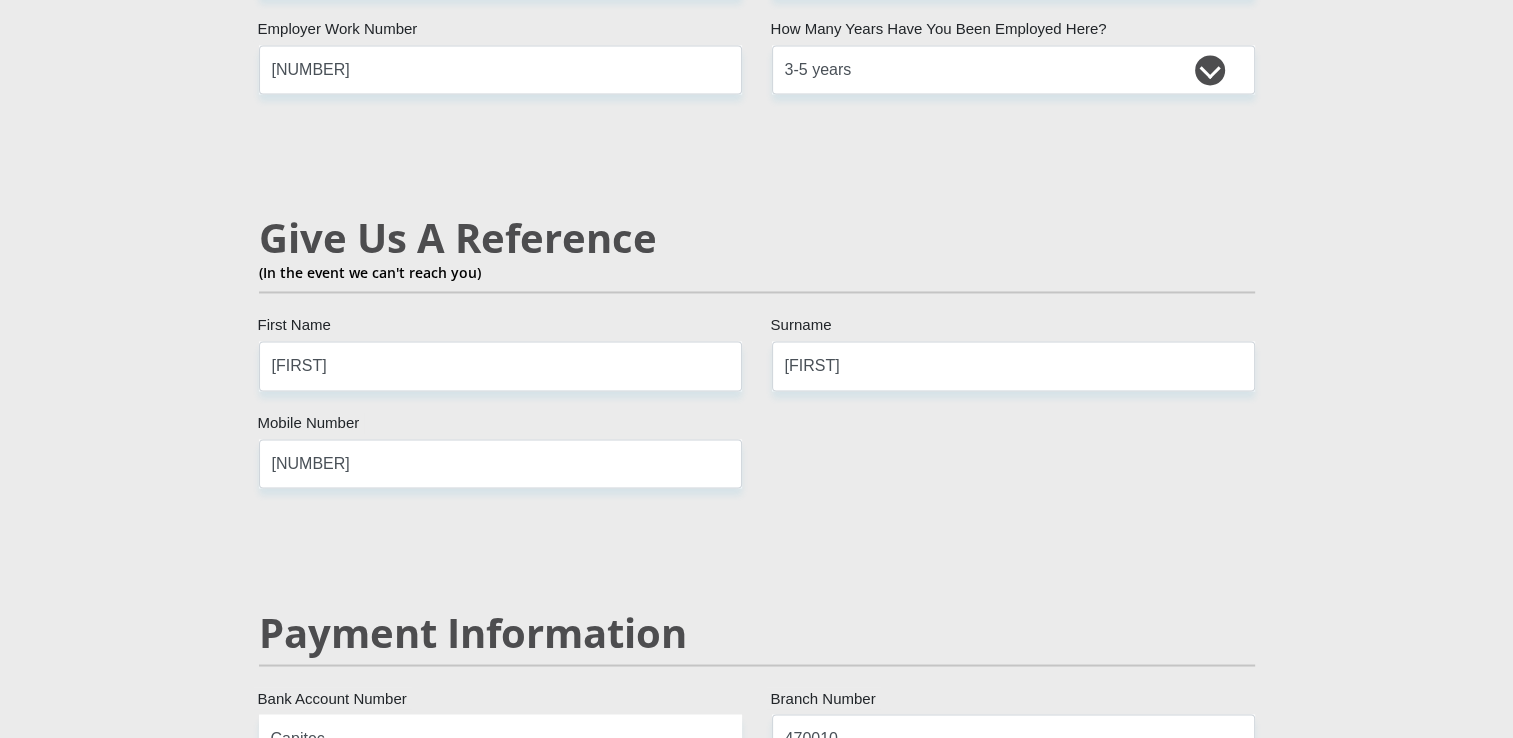 scroll, scrollTop: 3778, scrollLeft: 0, axis: vertical 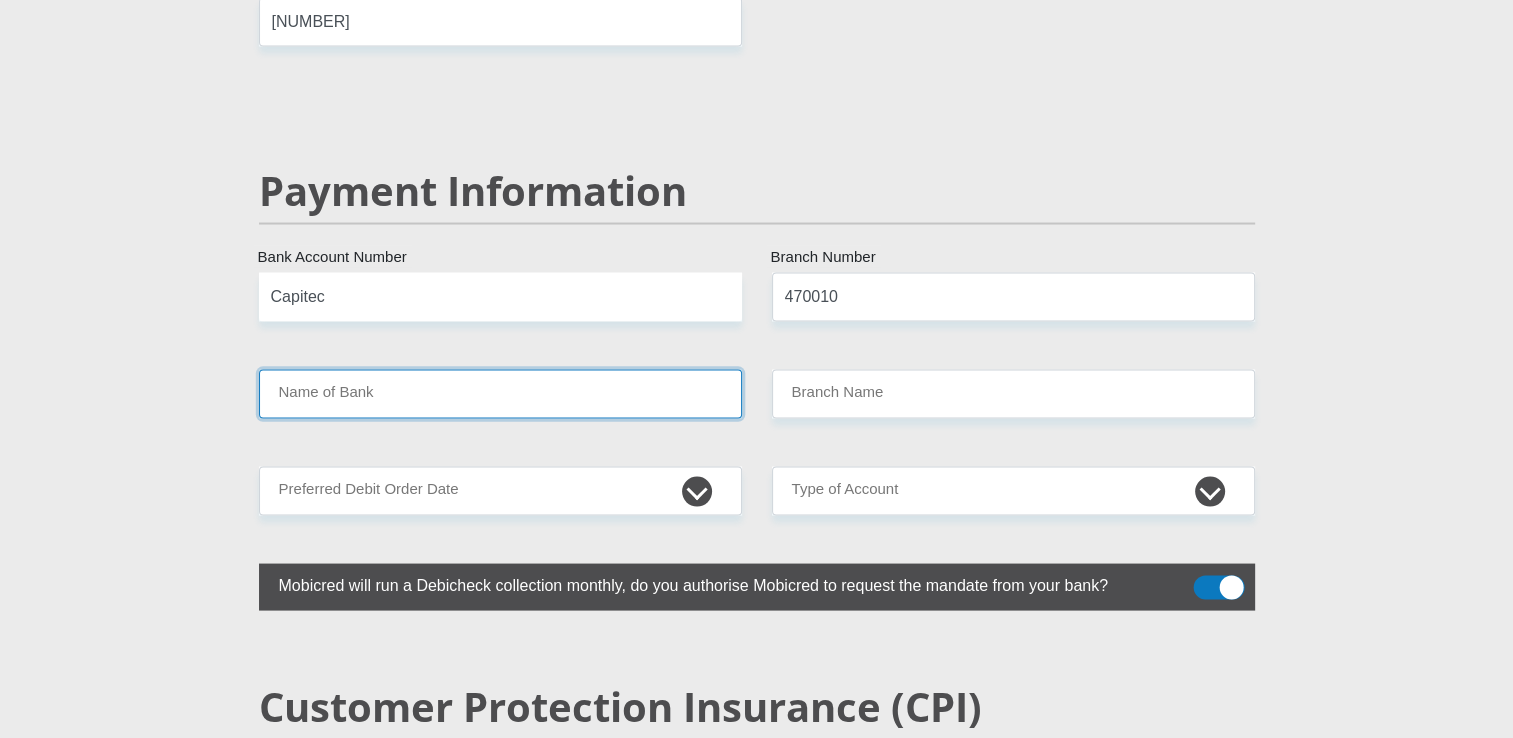 type on "CAPITEC BANK LIMITED" 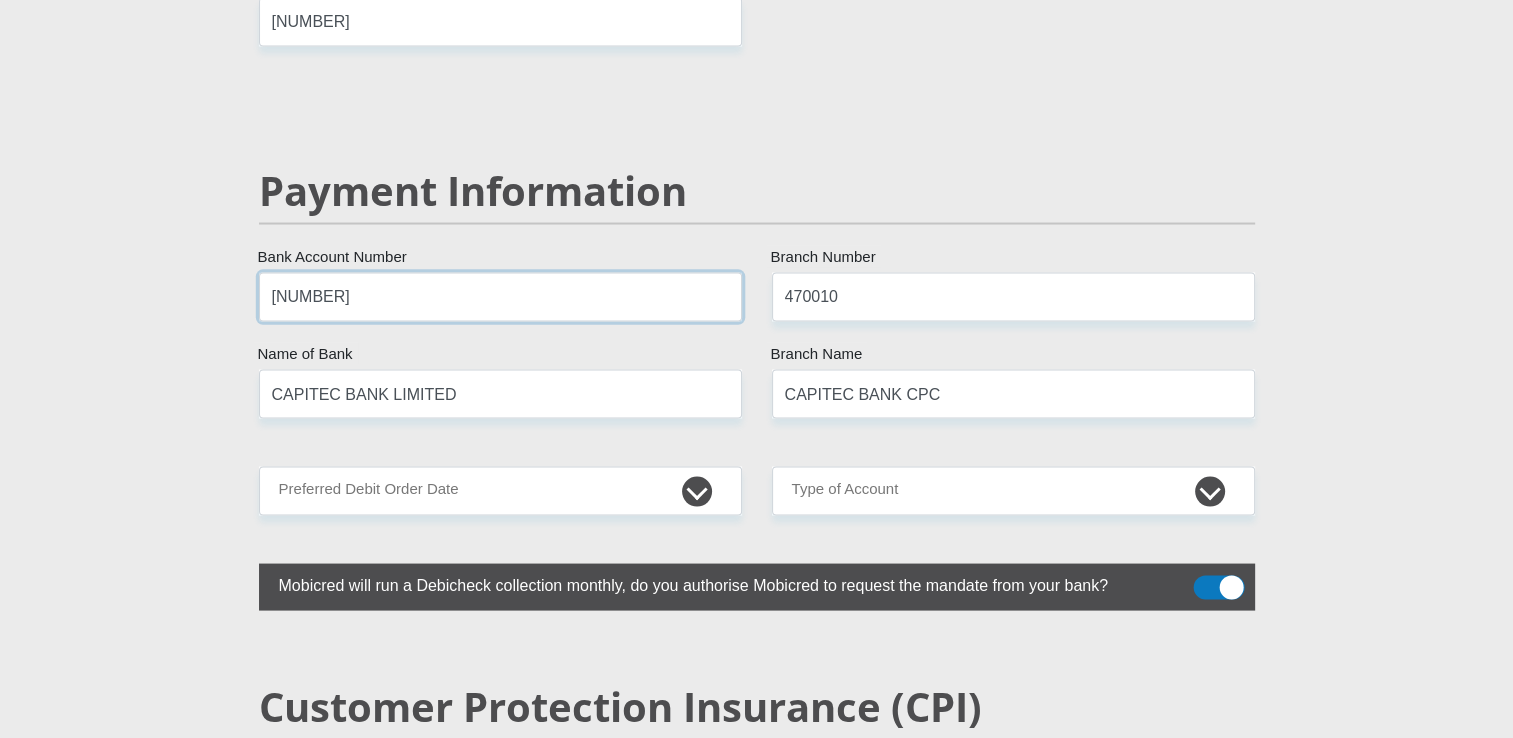 type on "[NUMBER]" 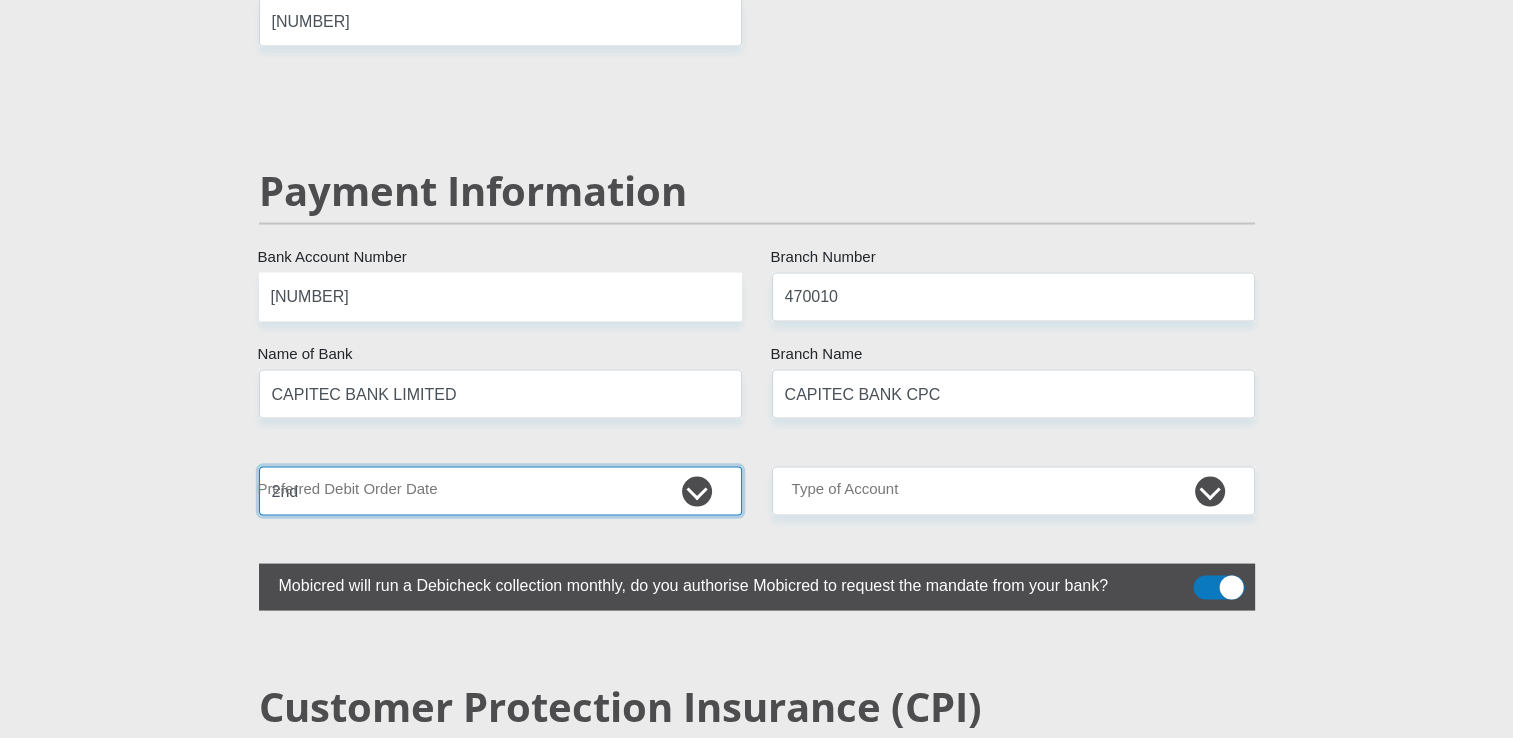 select on "25" 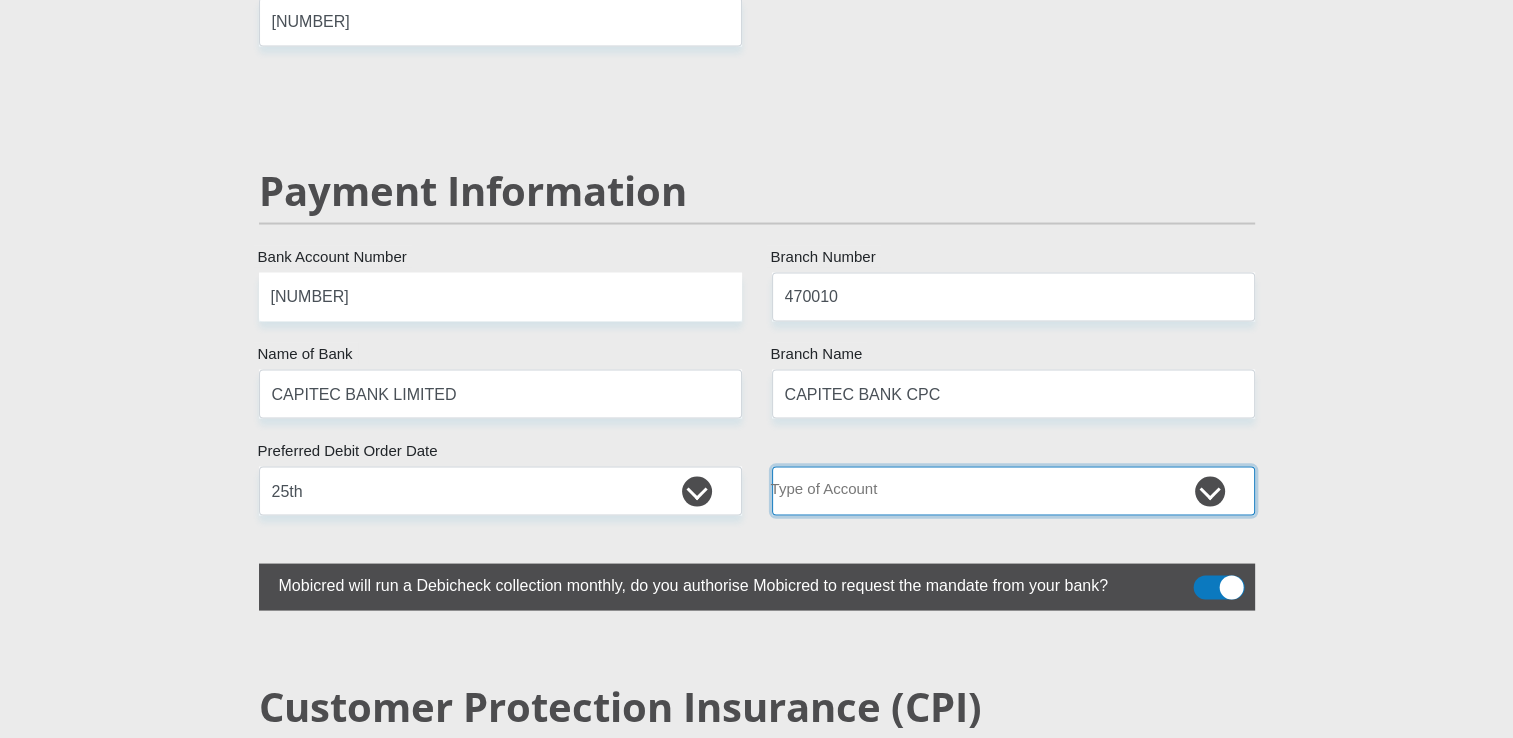 select on "SAV" 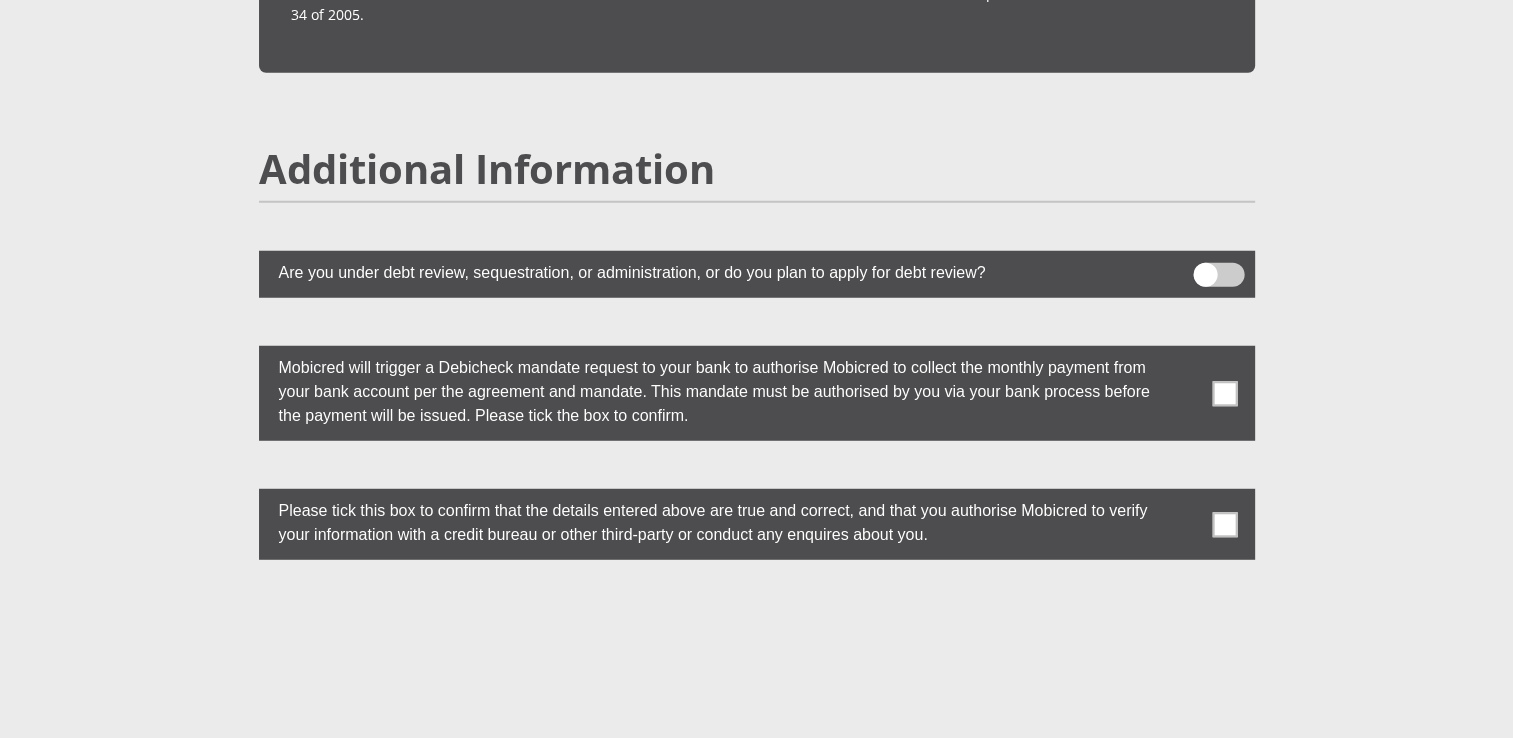 scroll, scrollTop: 5480, scrollLeft: 0, axis: vertical 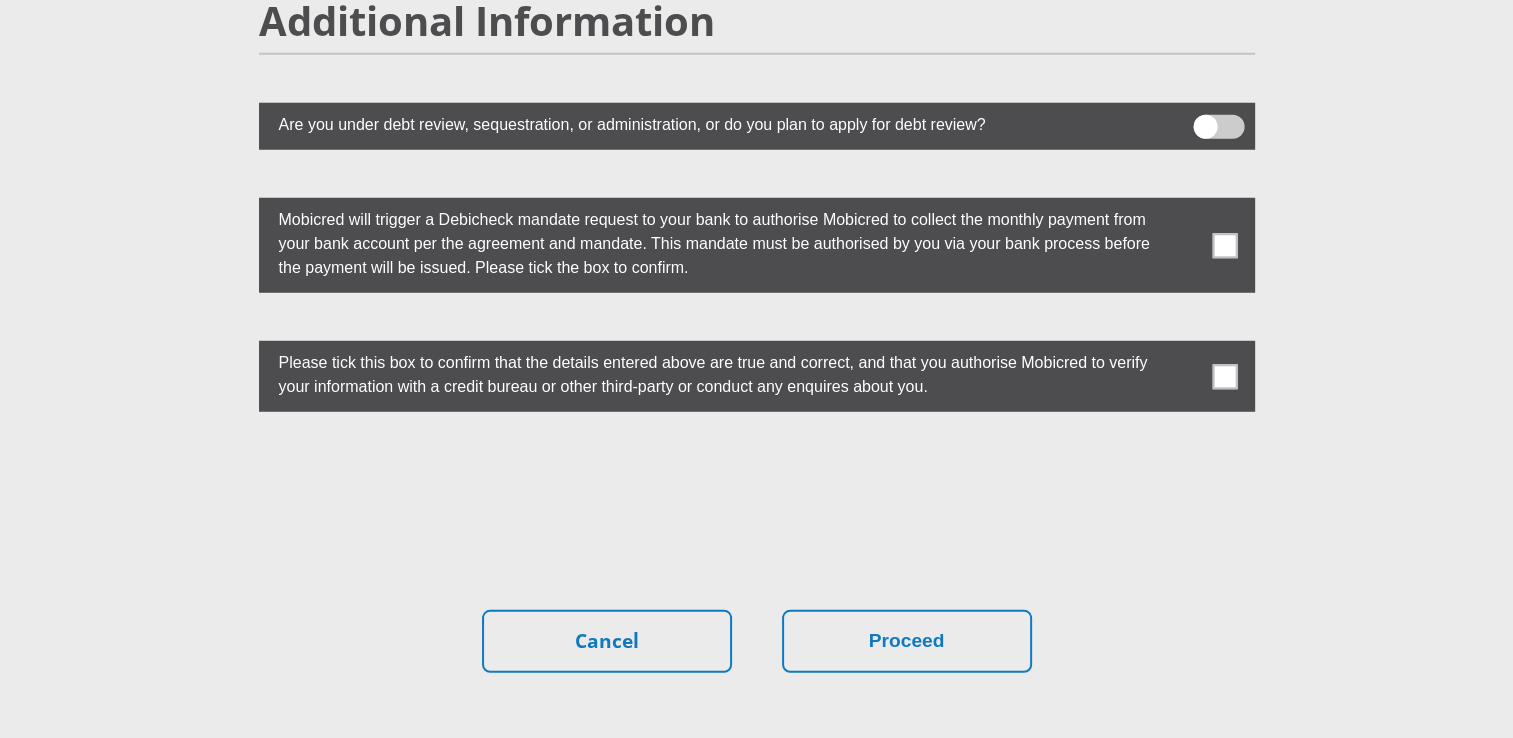 click at bounding box center [1224, 245] 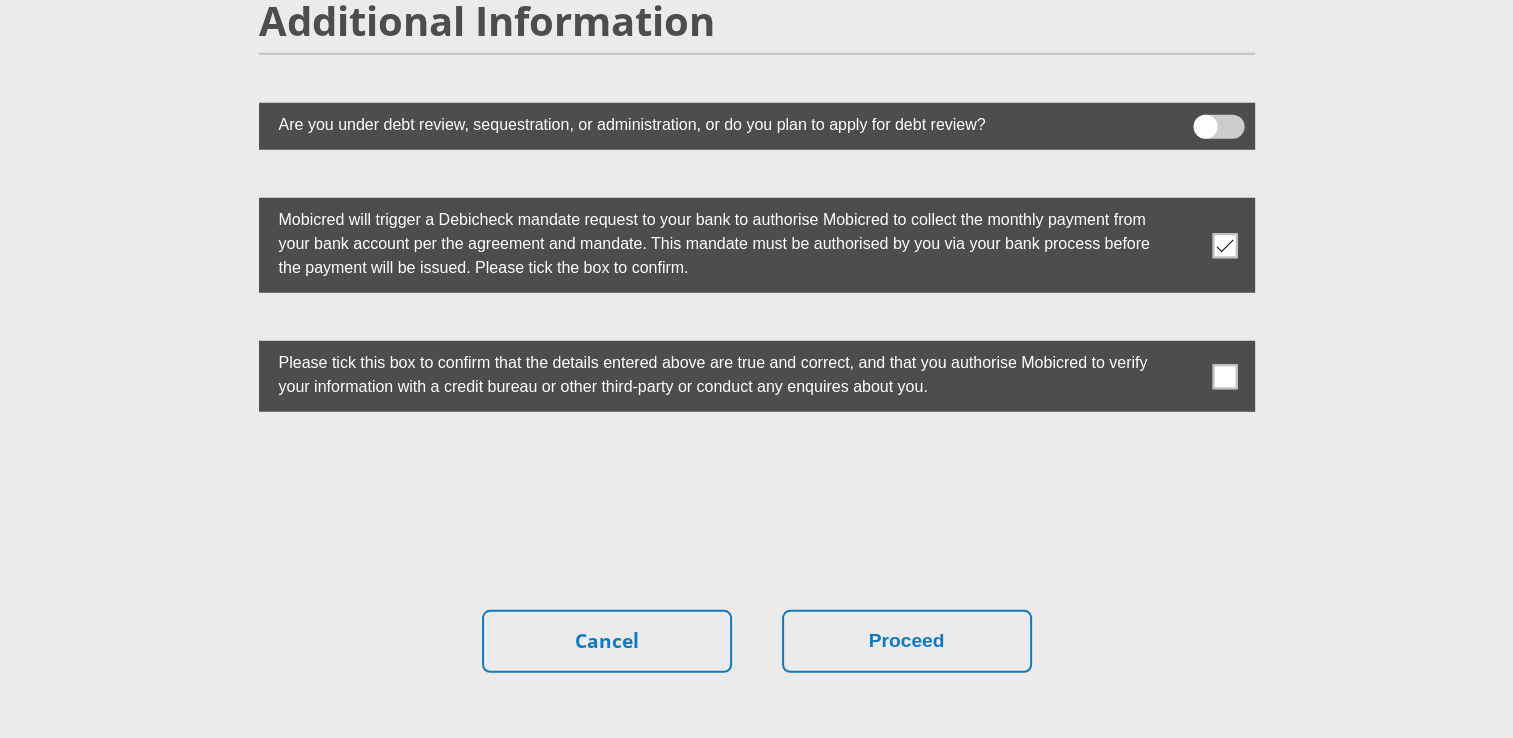 click at bounding box center [1224, 376] 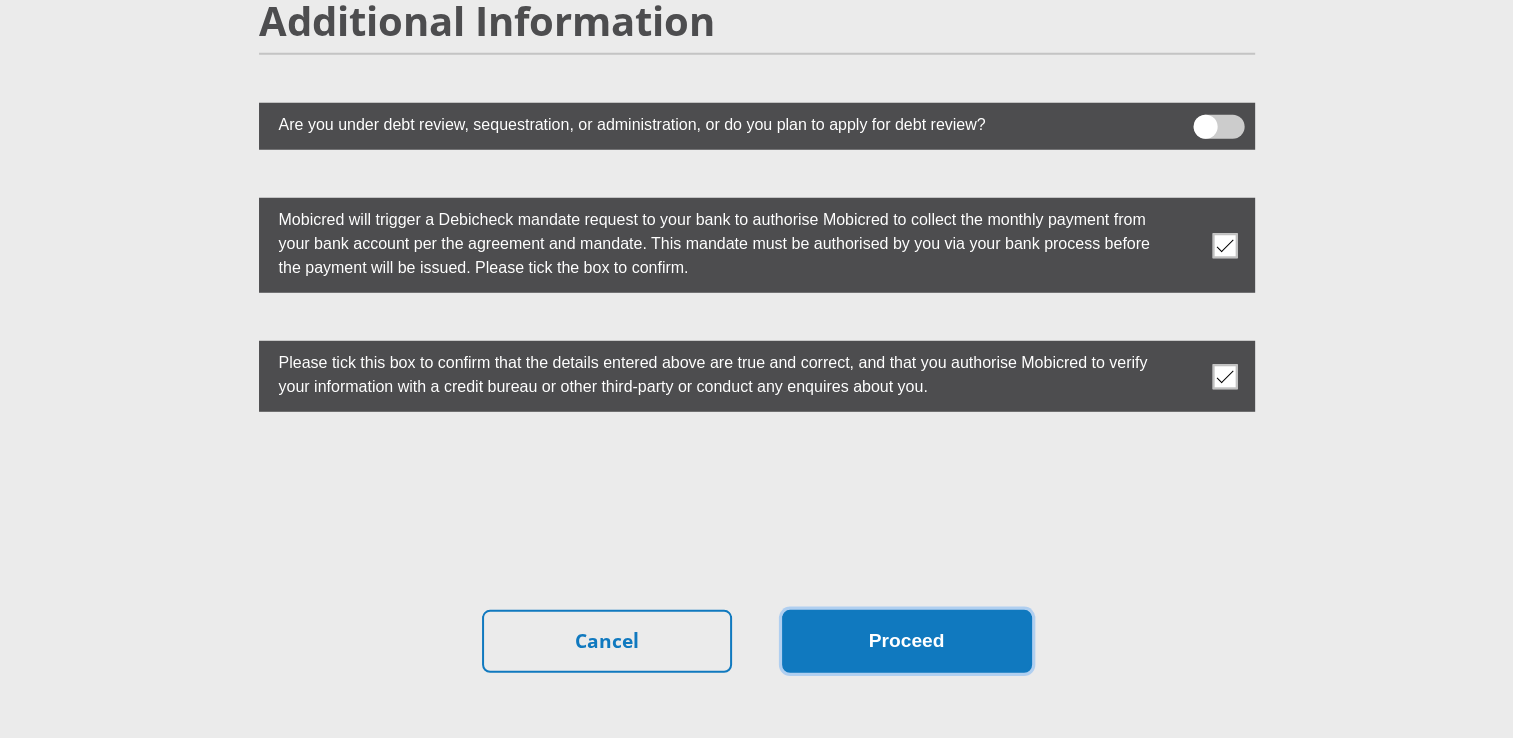 click on "Proceed" at bounding box center [907, 641] 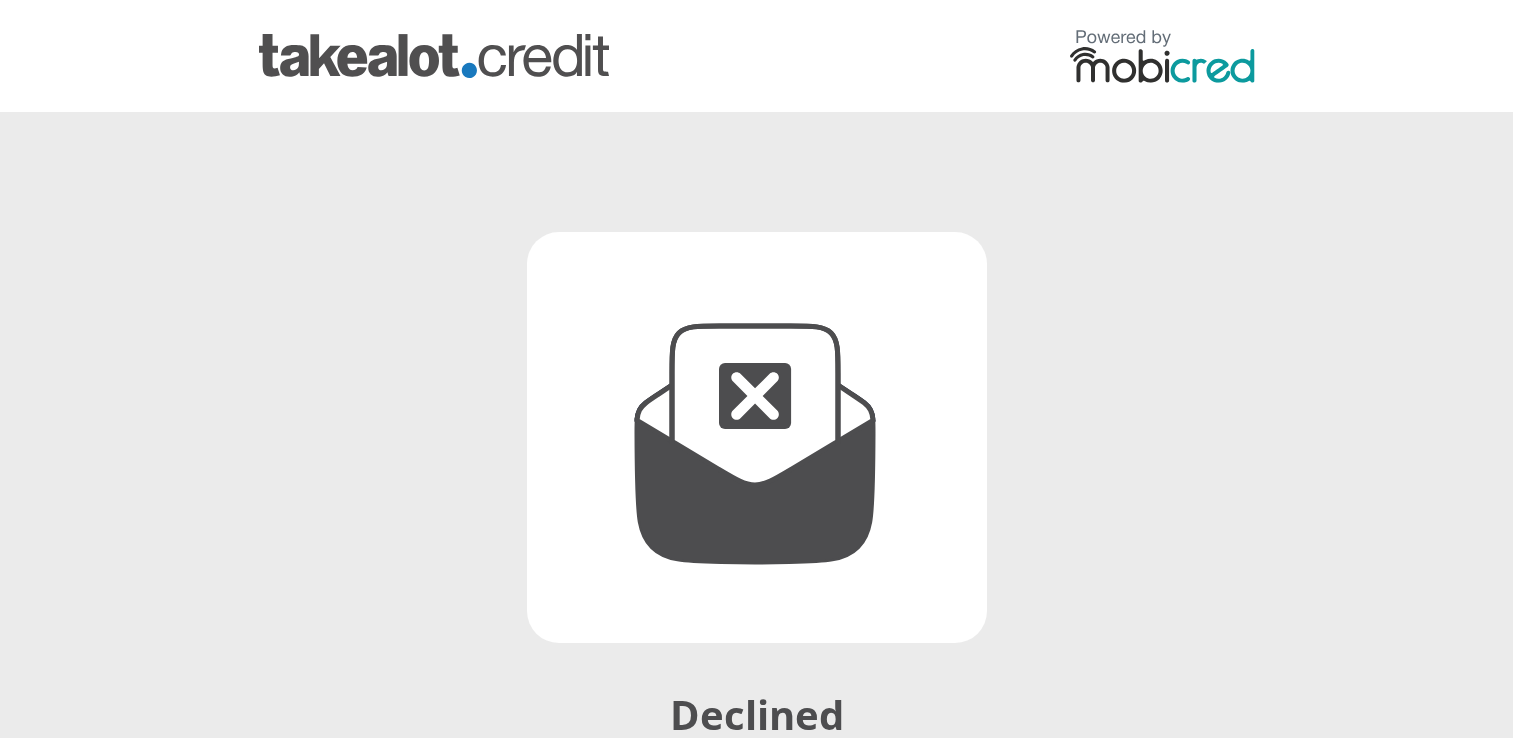 scroll, scrollTop: 0, scrollLeft: 0, axis: both 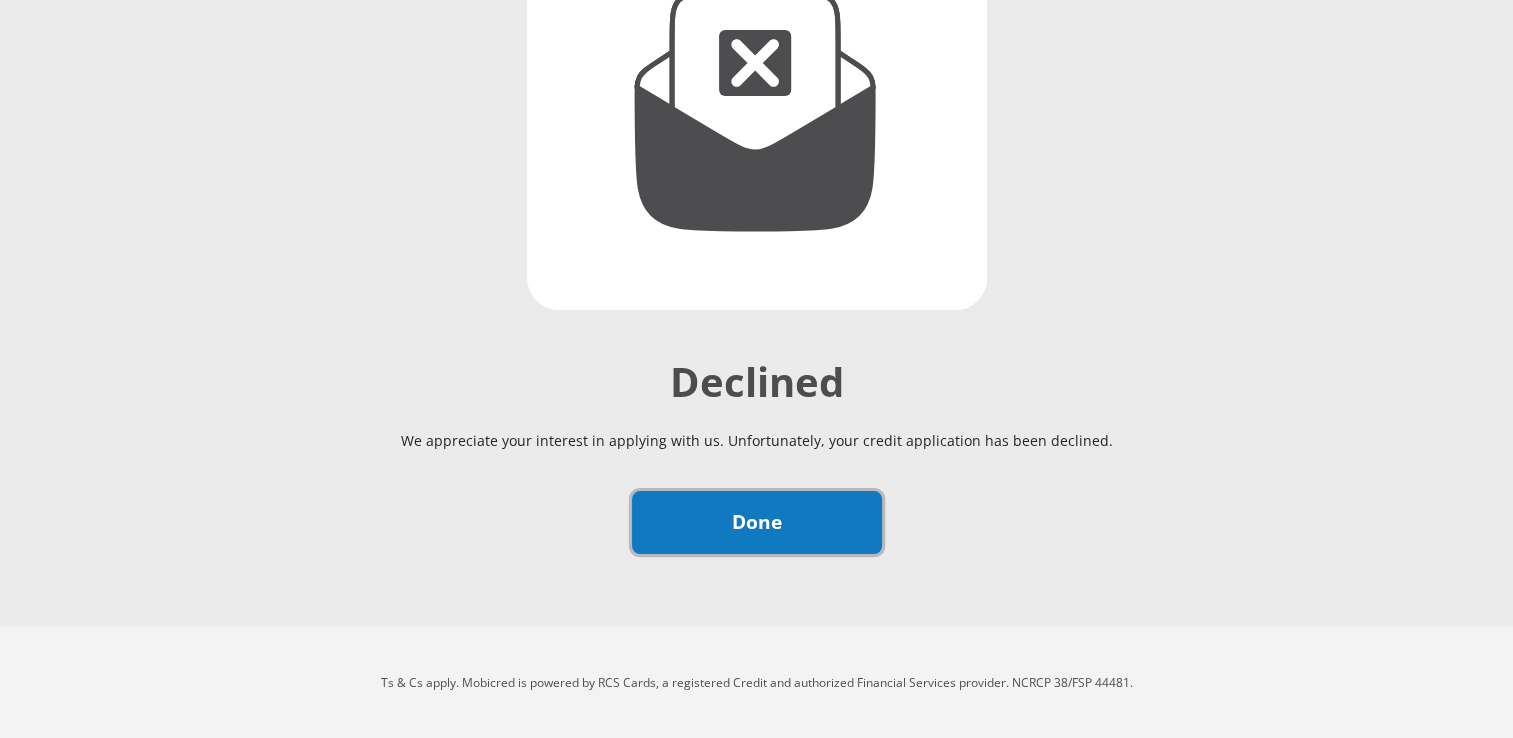 click on "Done" at bounding box center (757, 522) 